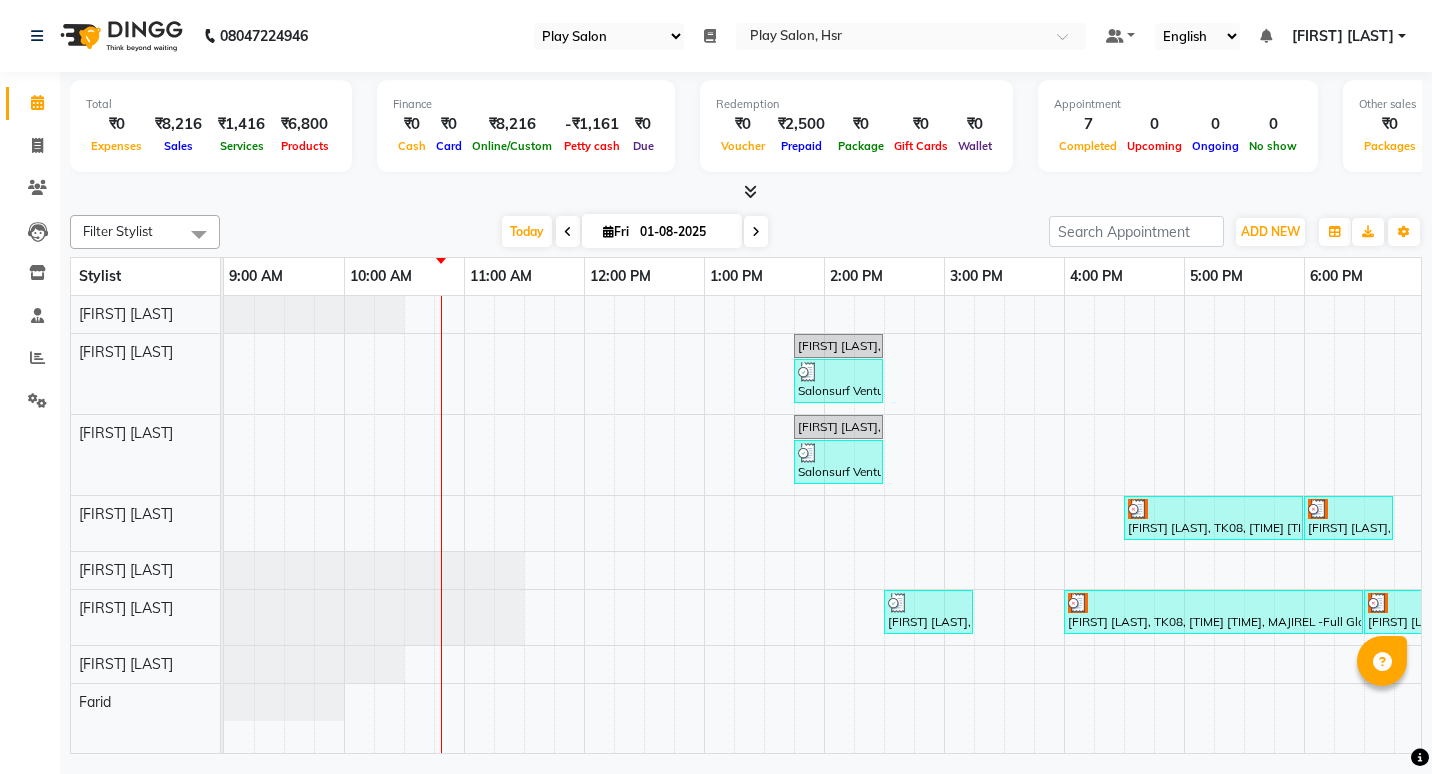 select on "92" 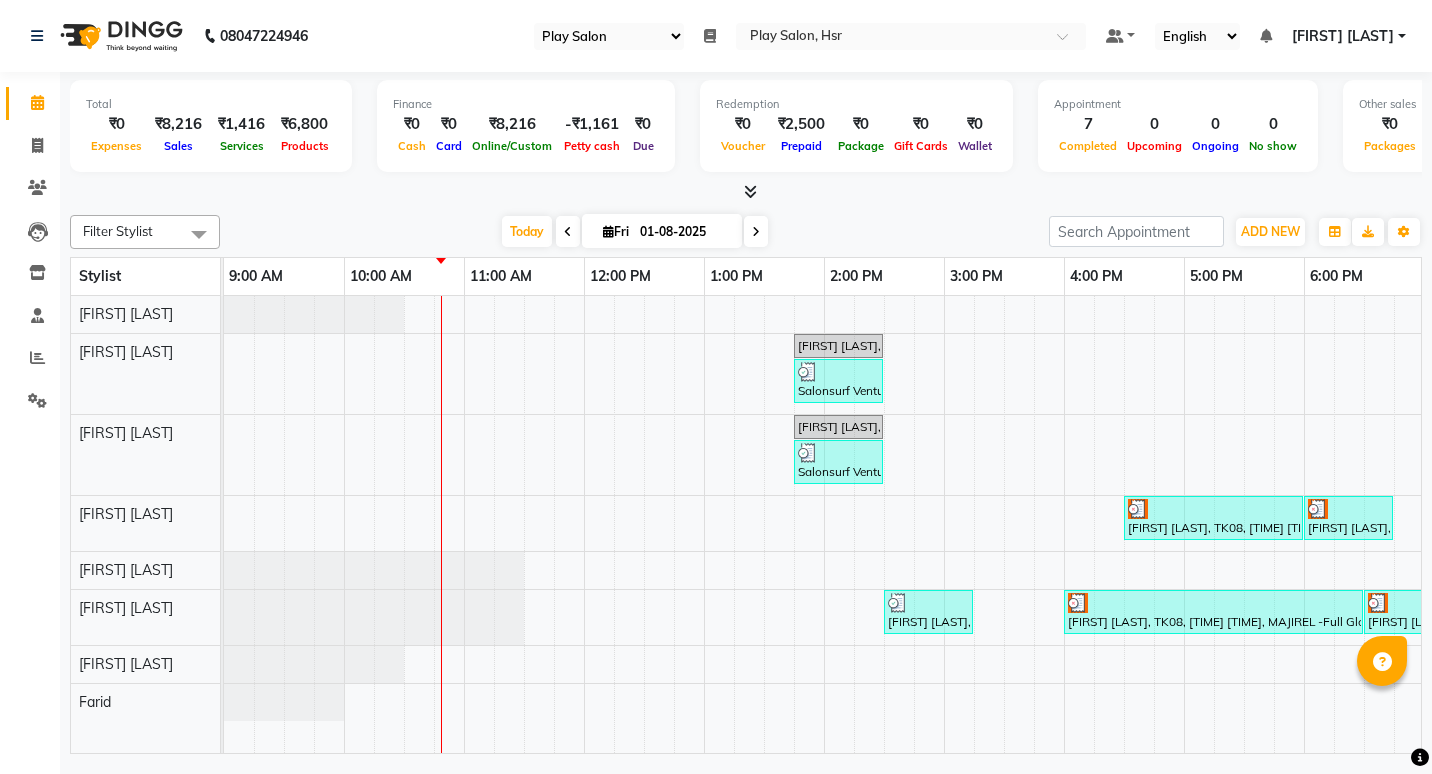 scroll, scrollTop: 0, scrollLeft: 0, axis: both 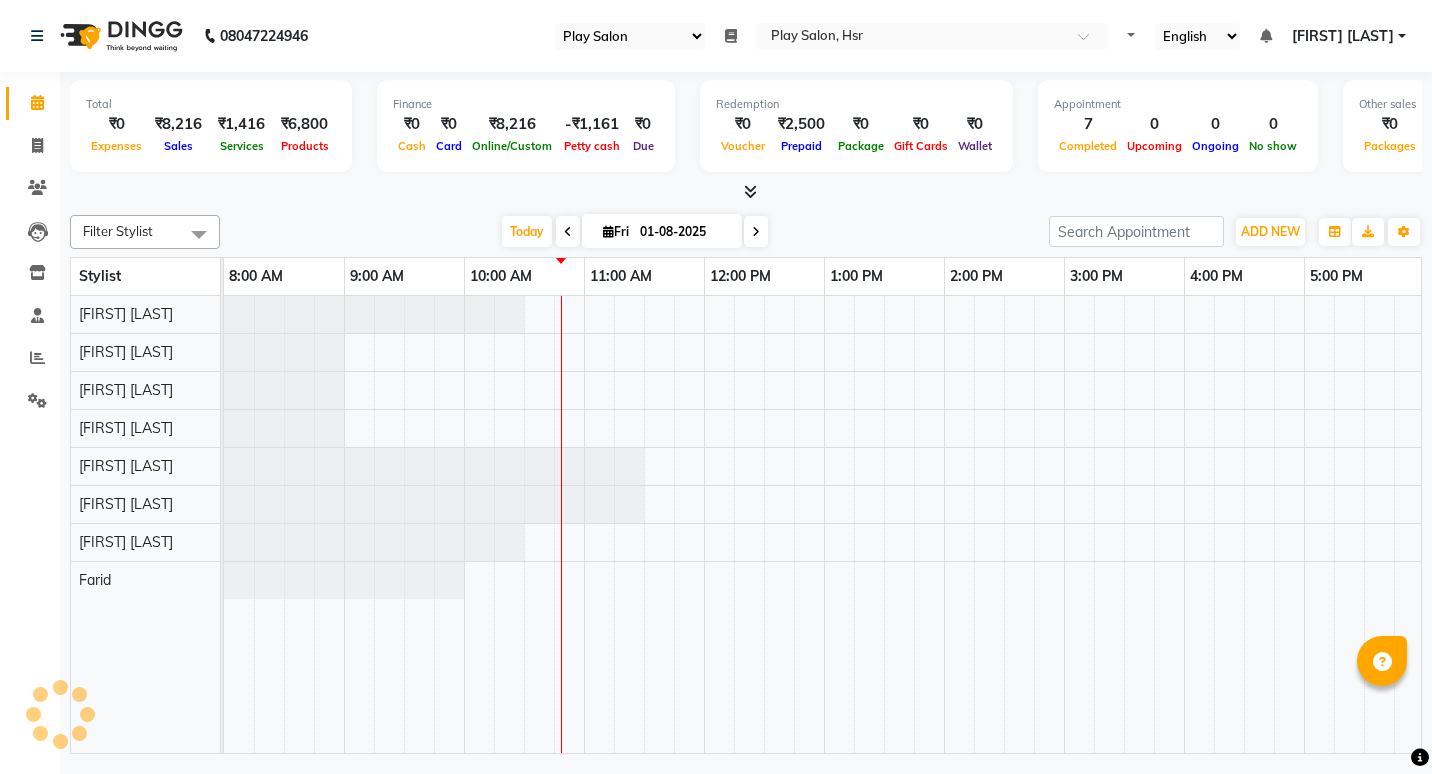 select on "92" 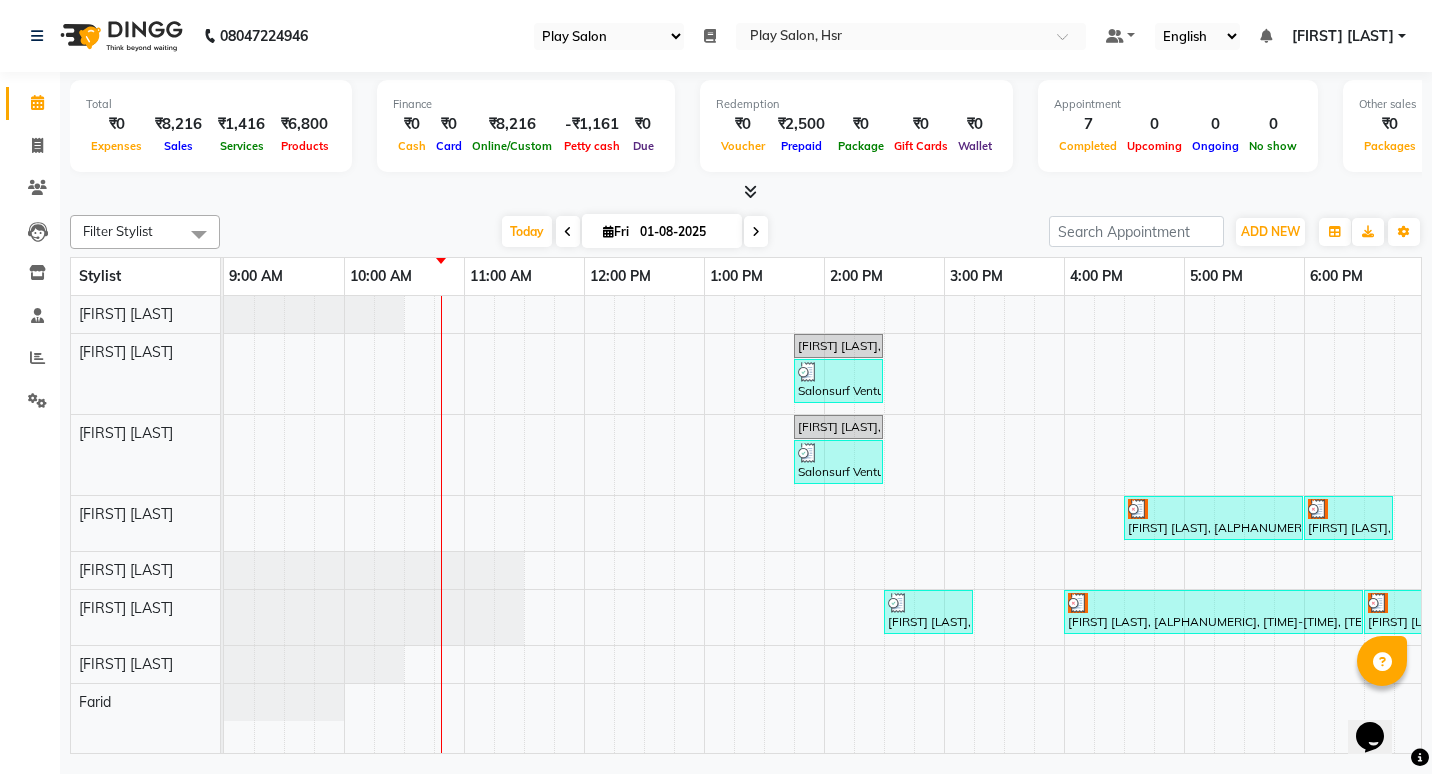 scroll, scrollTop: 0, scrollLeft: 0, axis: both 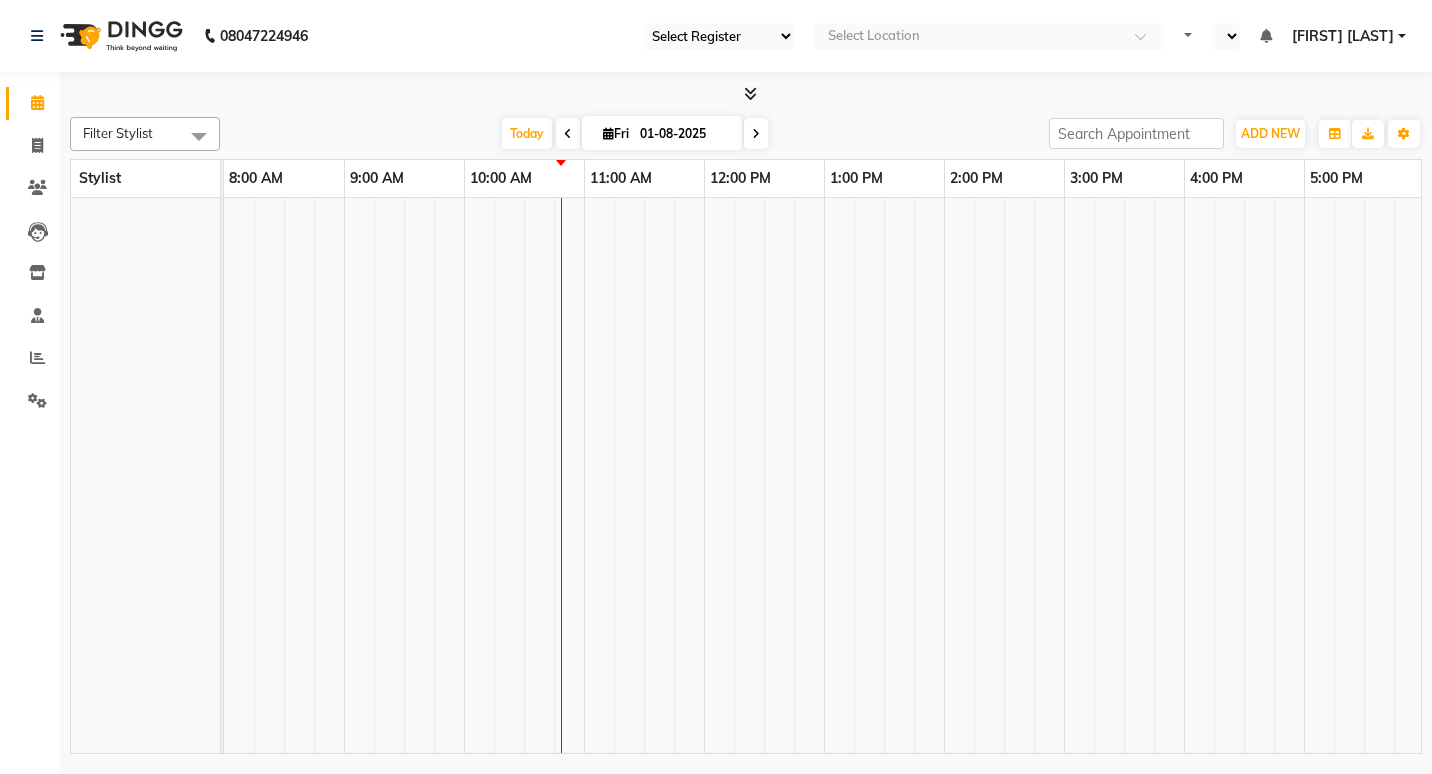 select on "92" 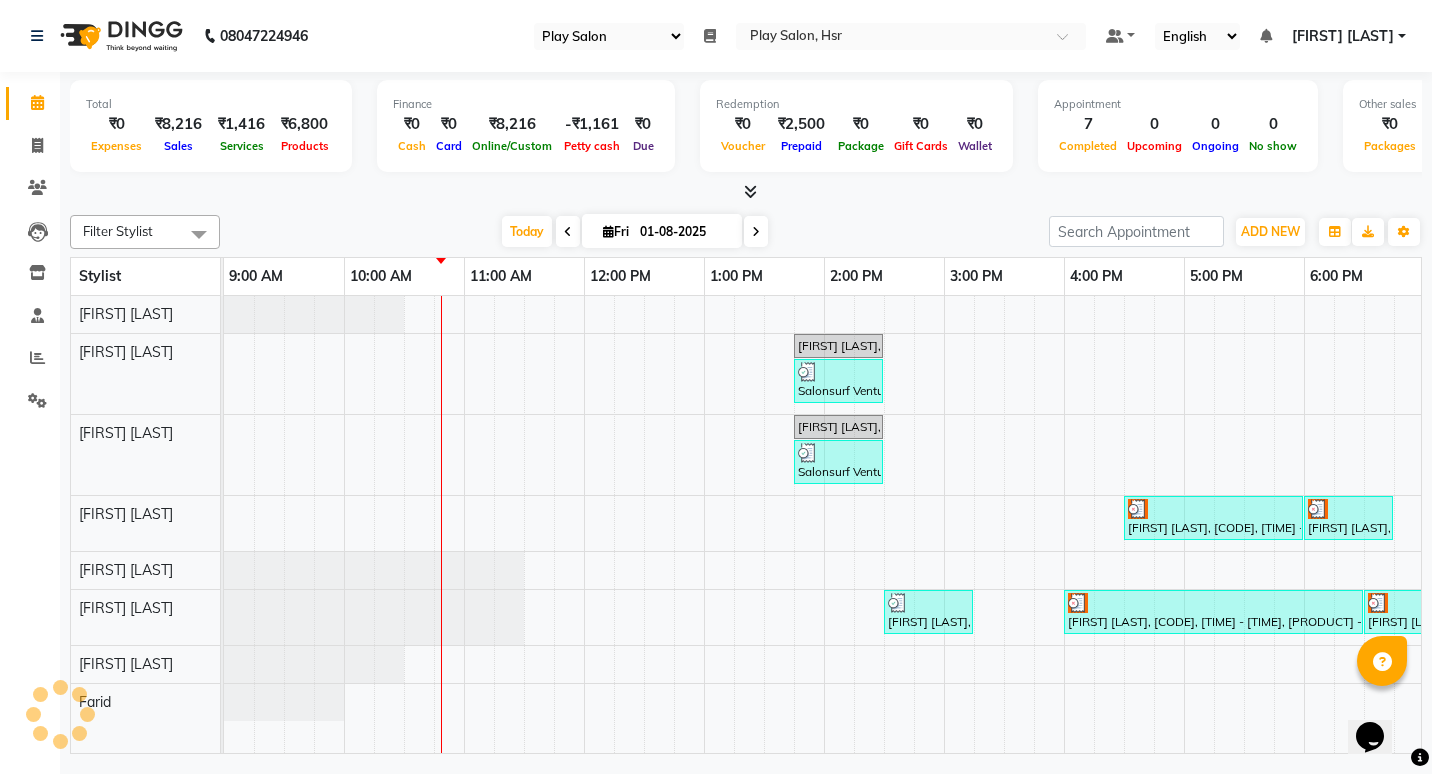 scroll, scrollTop: 0, scrollLeft: 0, axis: both 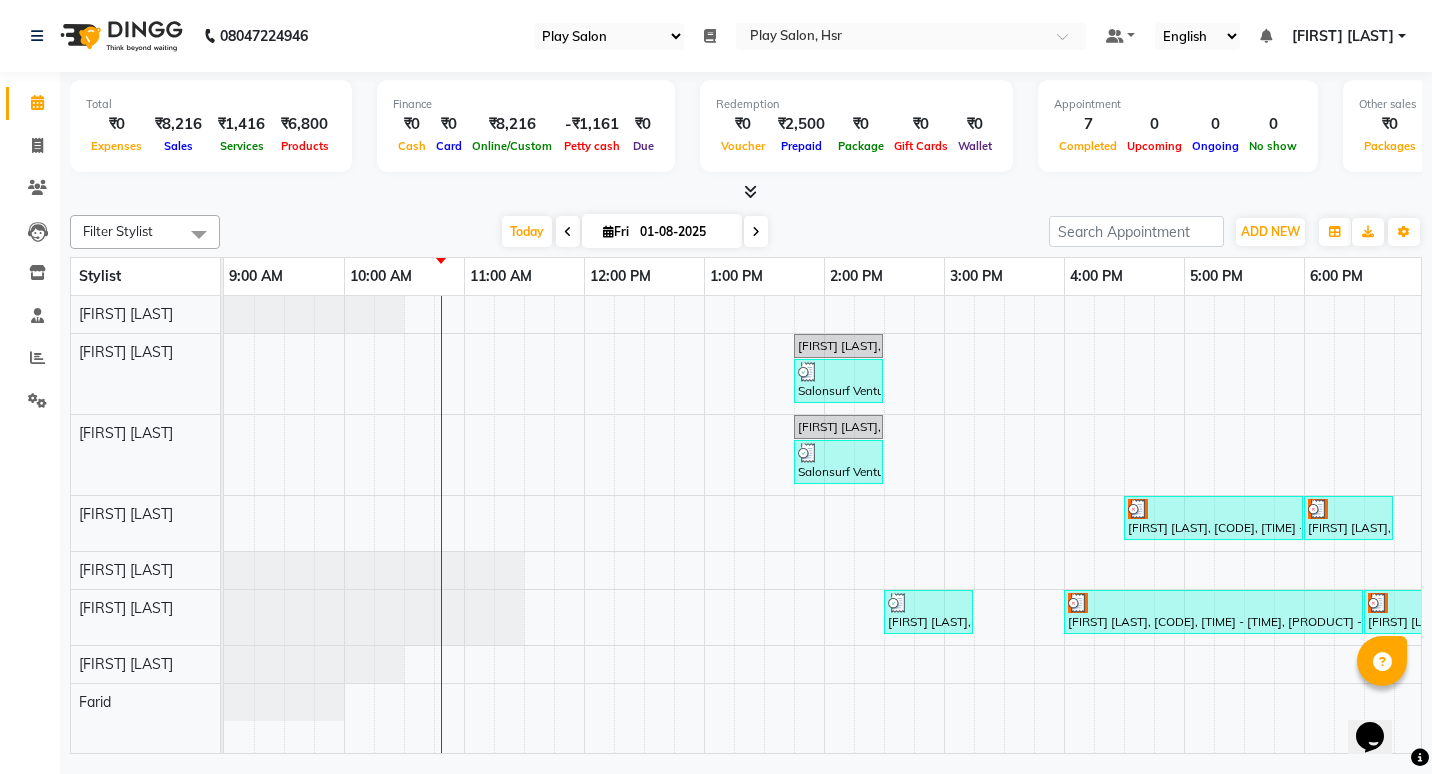 click at bounding box center (756, 231) 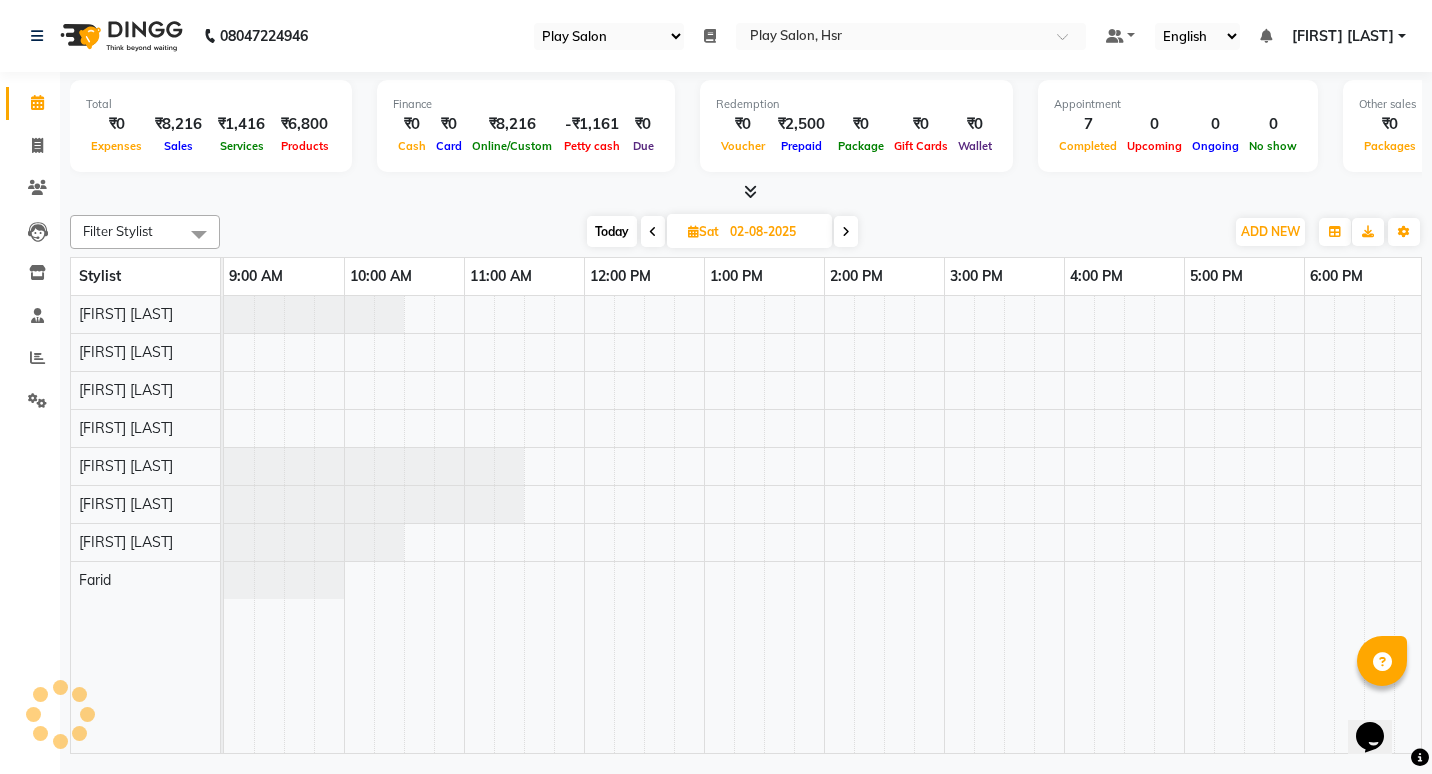 scroll, scrollTop: 0, scrollLeft: 121, axis: horizontal 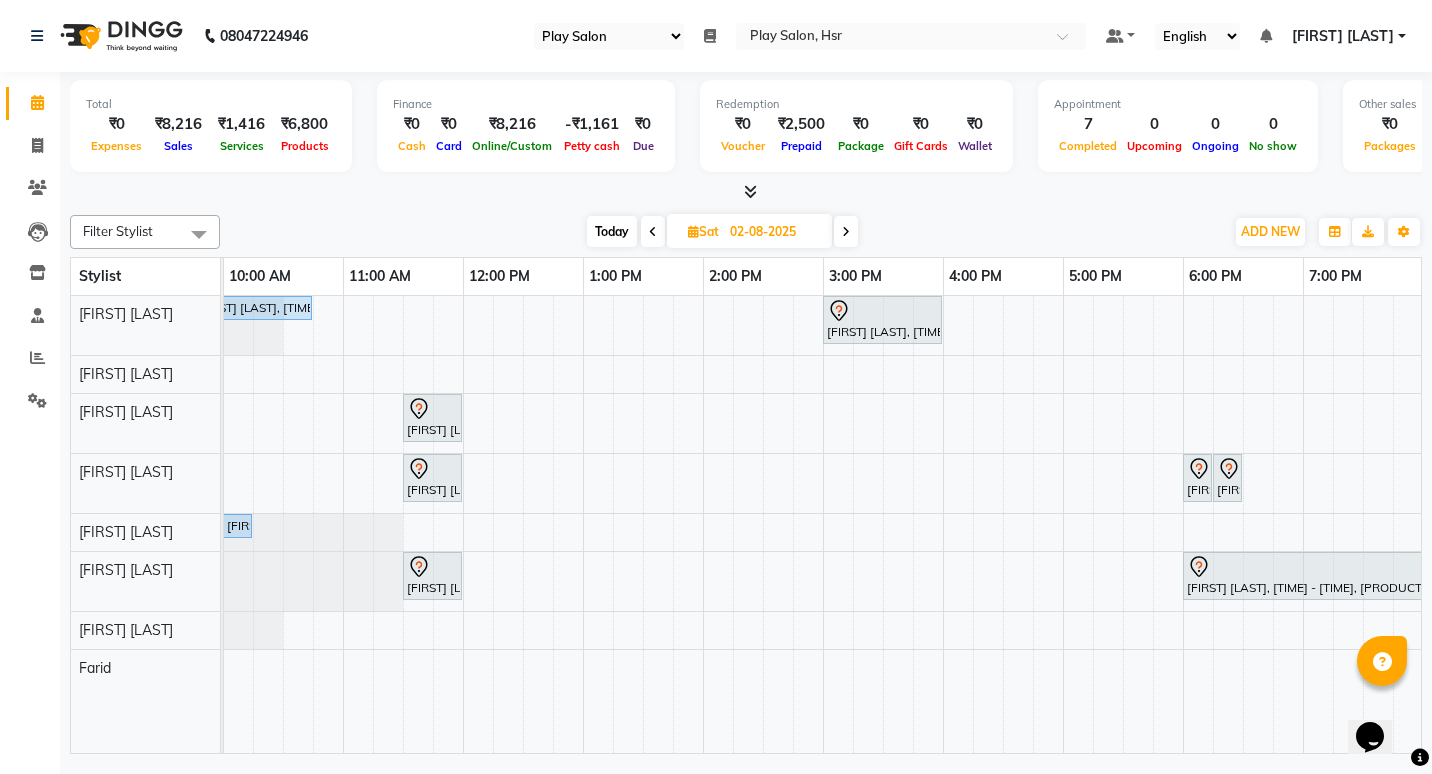 click on "Lishita Lishi, 03:00 PM-04:00 PM, Blowdry + shampoo + conditioner [KERASTASE] Medium" at bounding box center (882, 320) 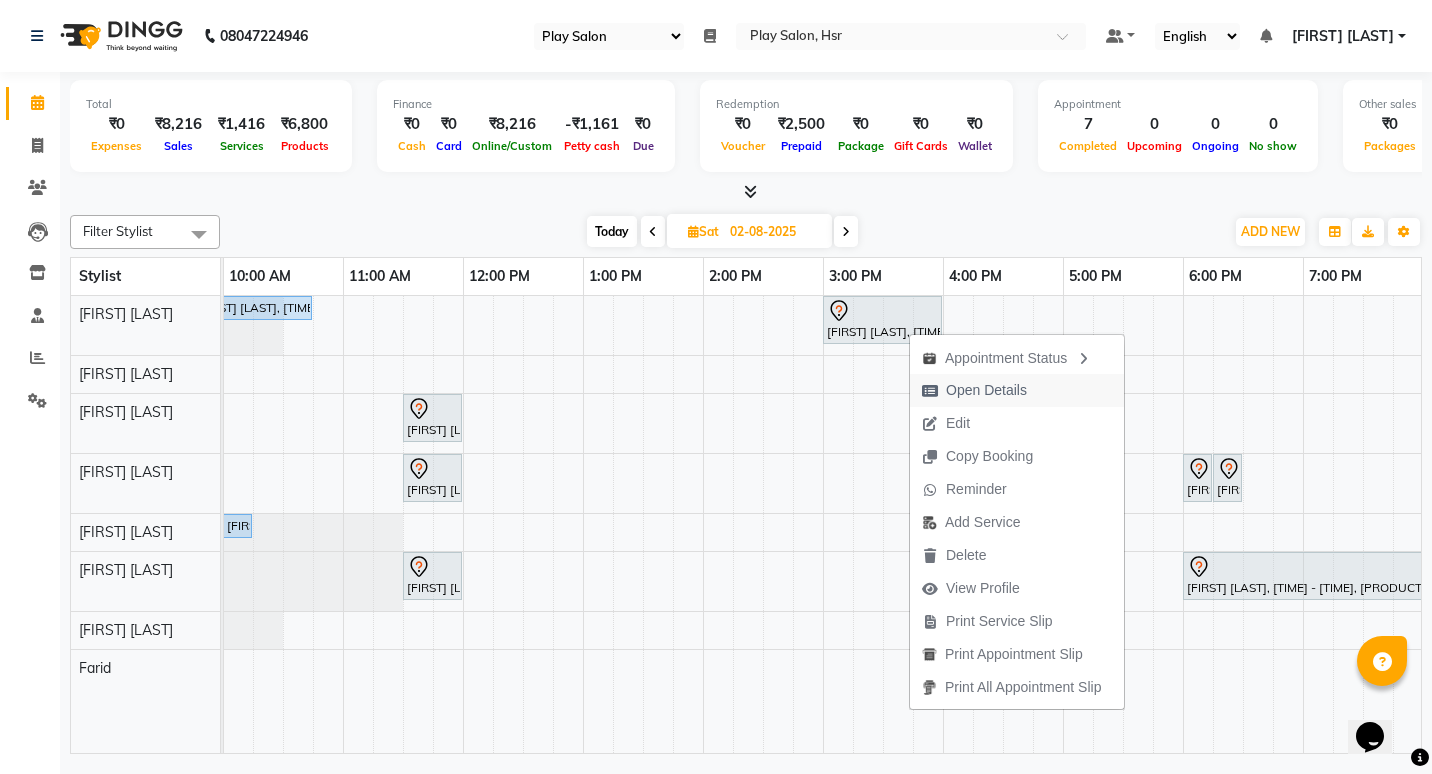 click on "Open Details" at bounding box center [986, 390] 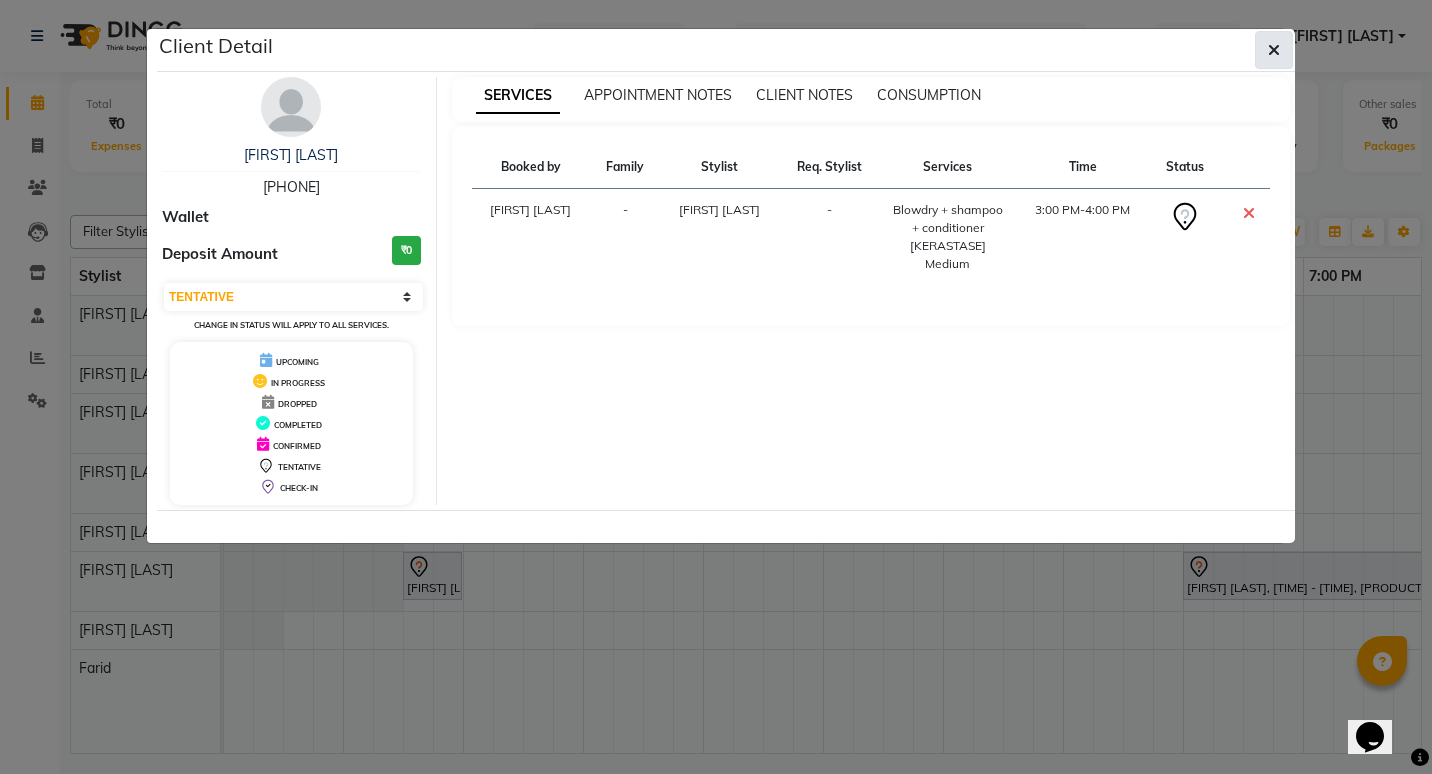 click 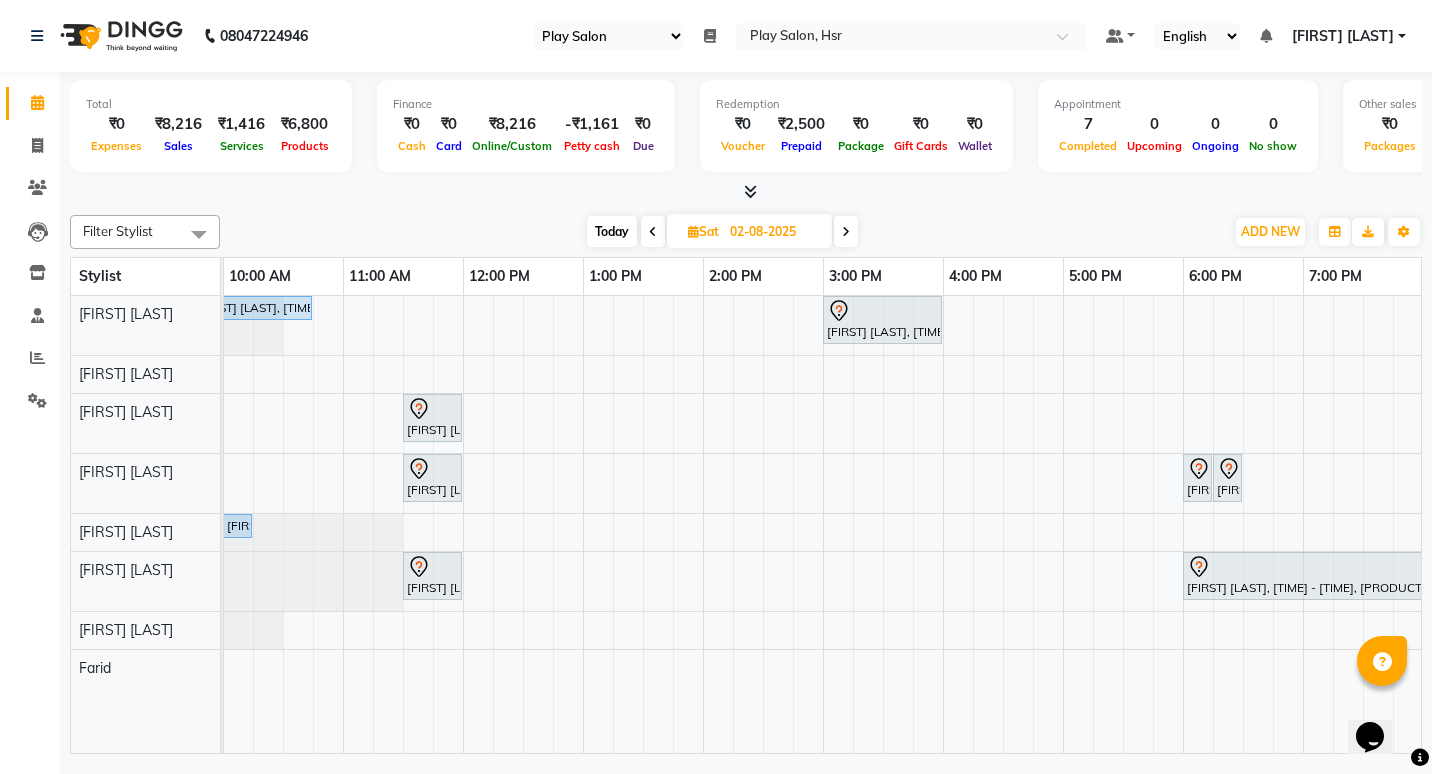 click 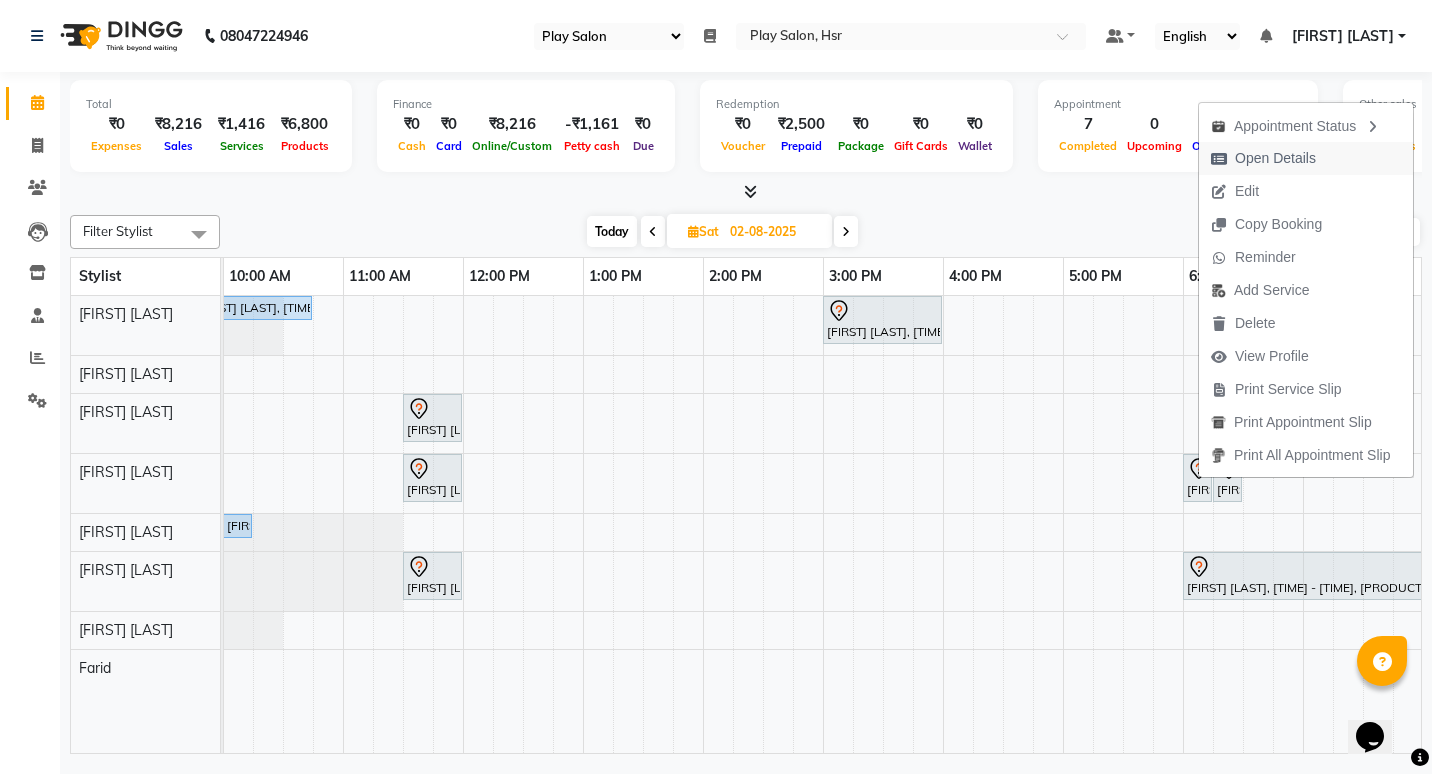 click on "Open Details" at bounding box center [1275, 158] 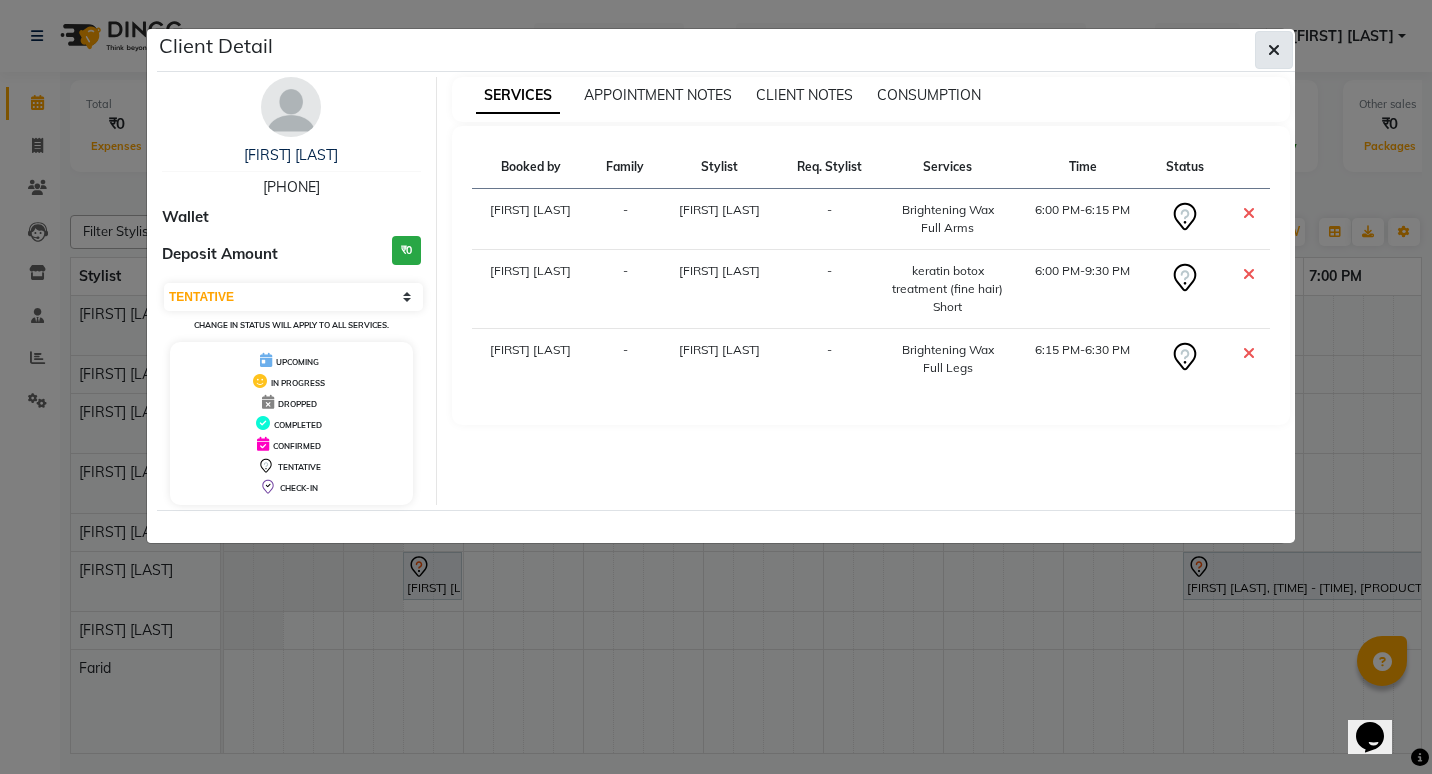 click 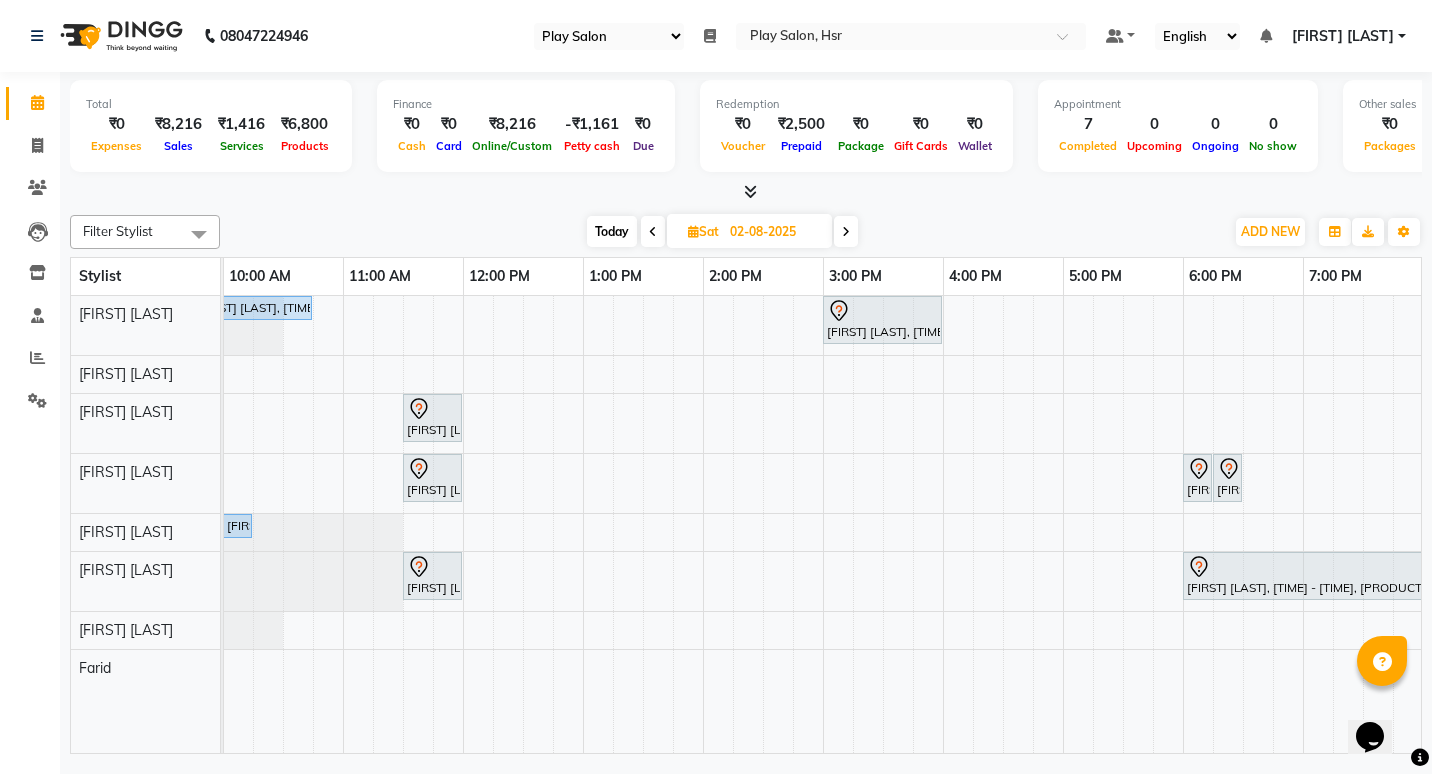 click 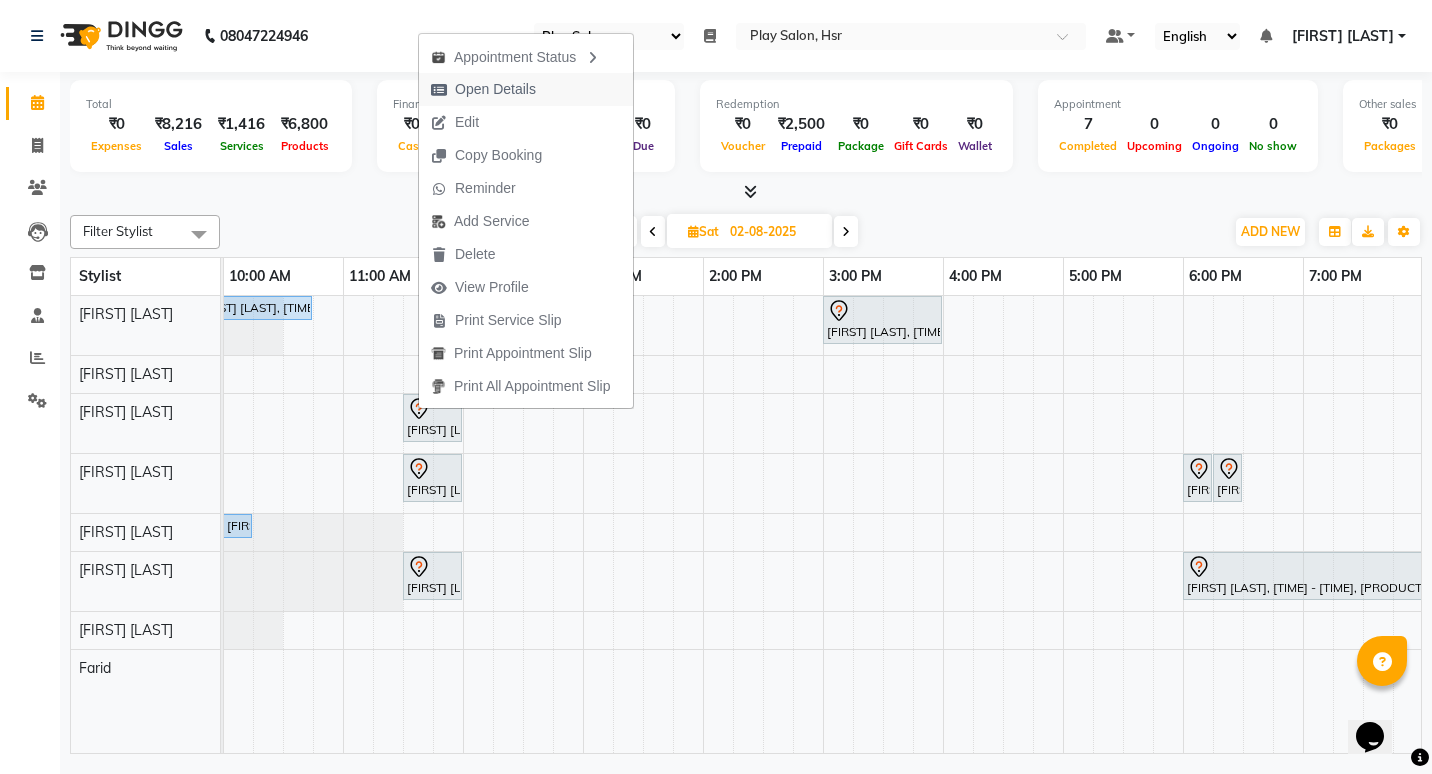 click on "Open Details" at bounding box center [483, 89] 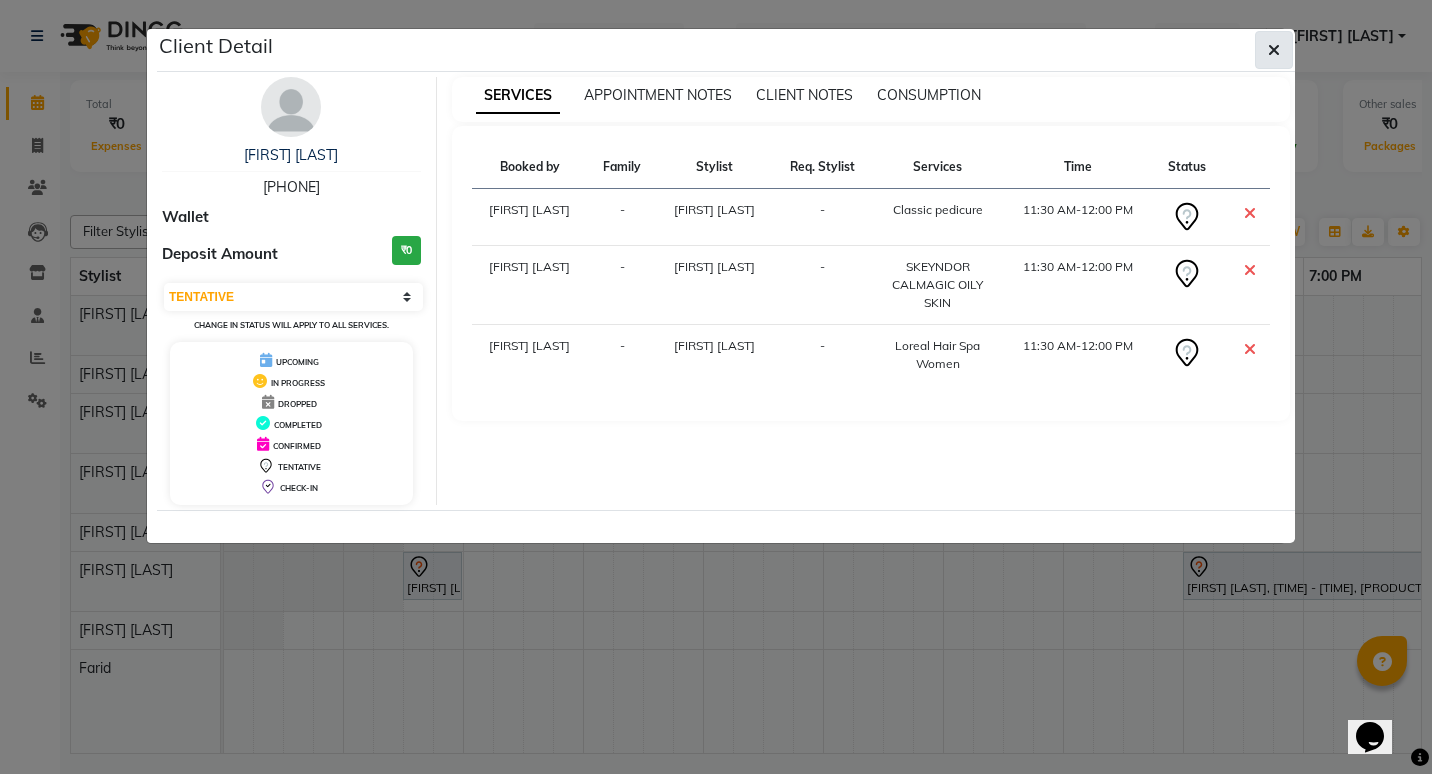 click 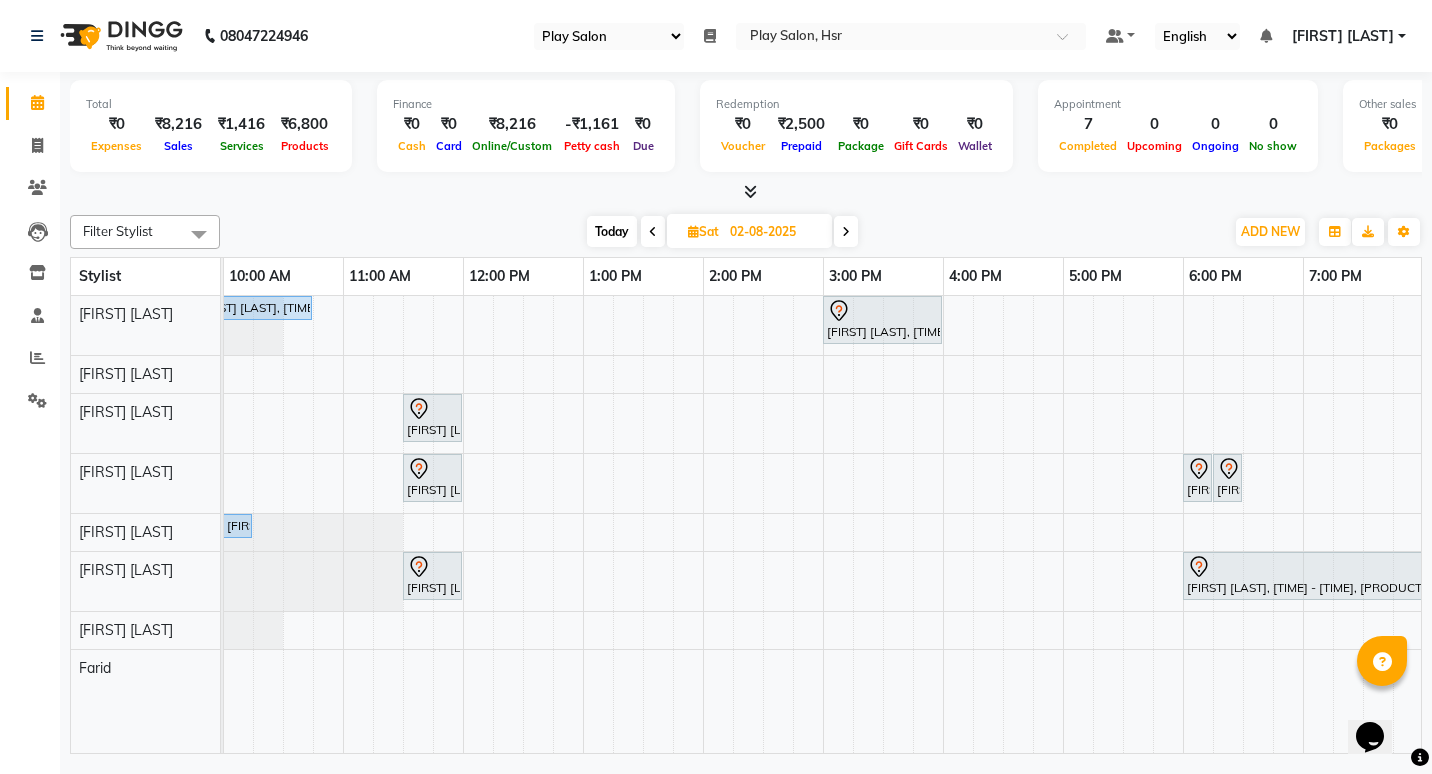 scroll, scrollTop: 0, scrollLeft: 363, axis: horizontal 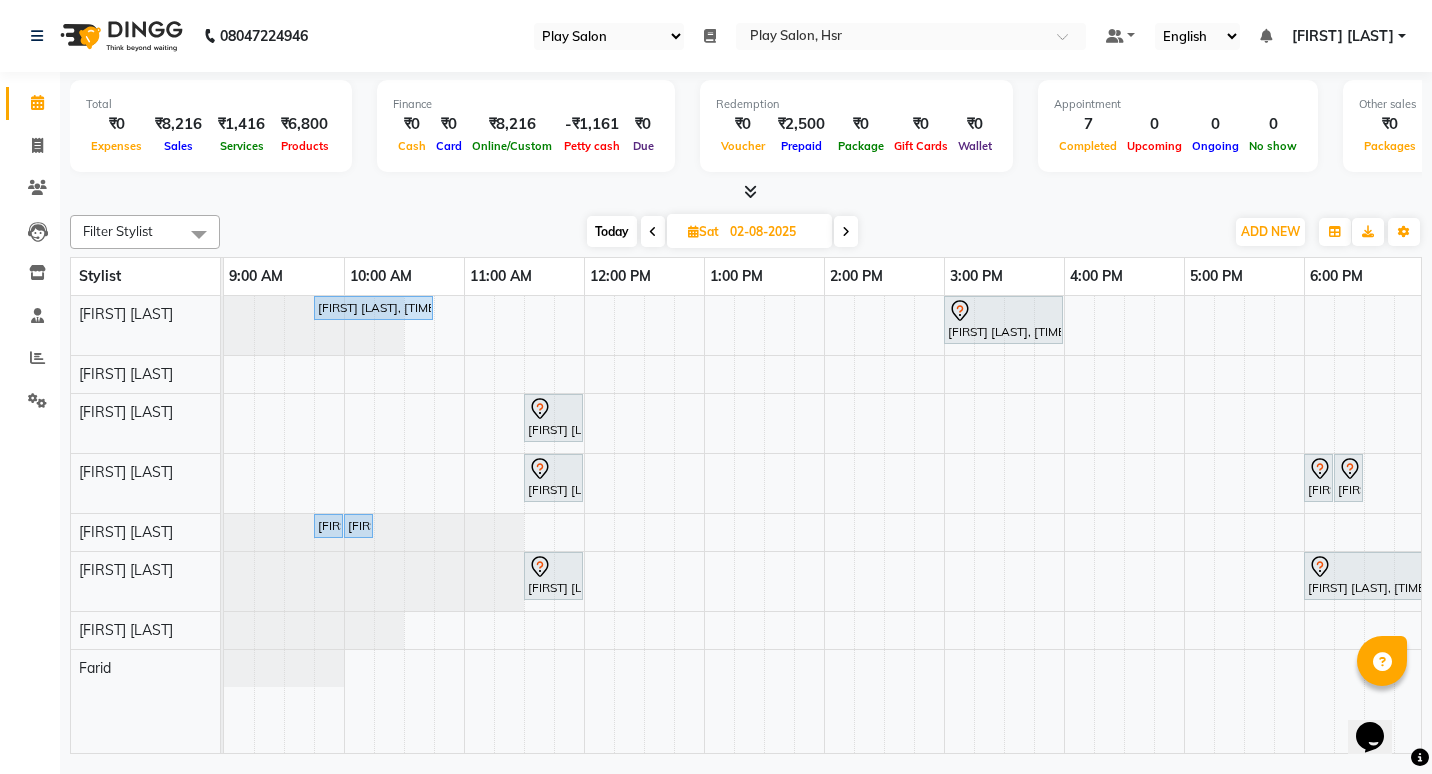 click on "Shalini Tomar, 09:45 AM-10:45 AM, Blowdry + shampoo + conditioner [KERASTASE] Long" at bounding box center [373, 308] 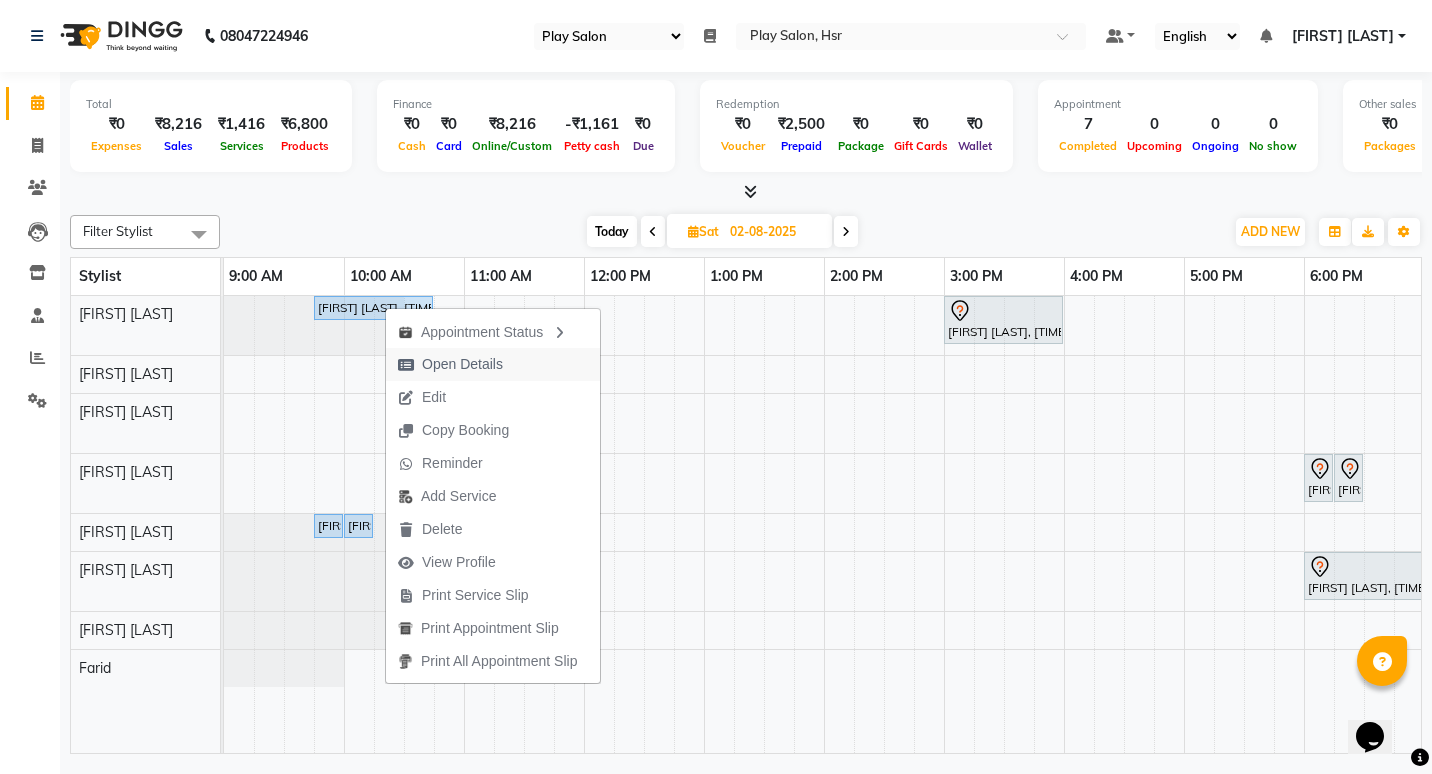 click on "Open Details" at bounding box center (462, 364) 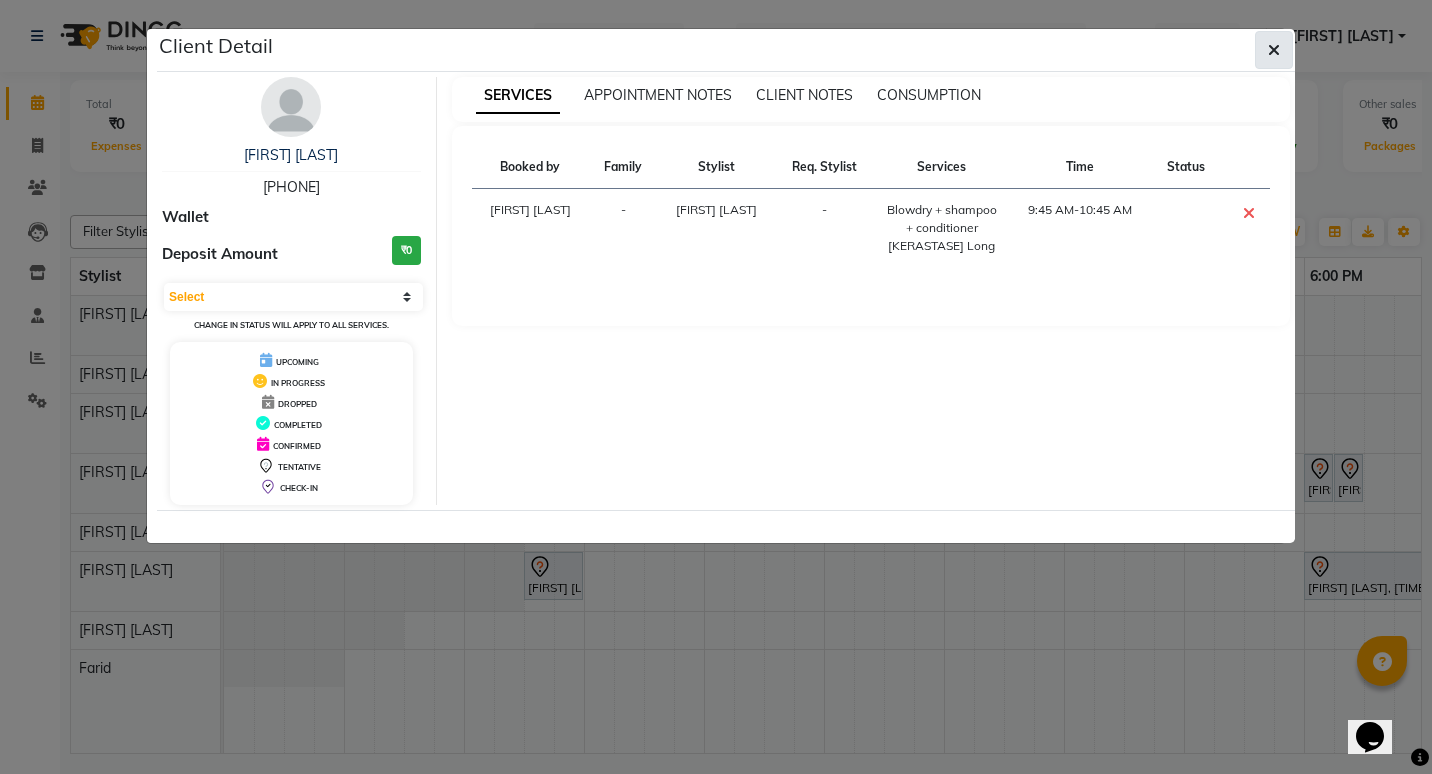 click 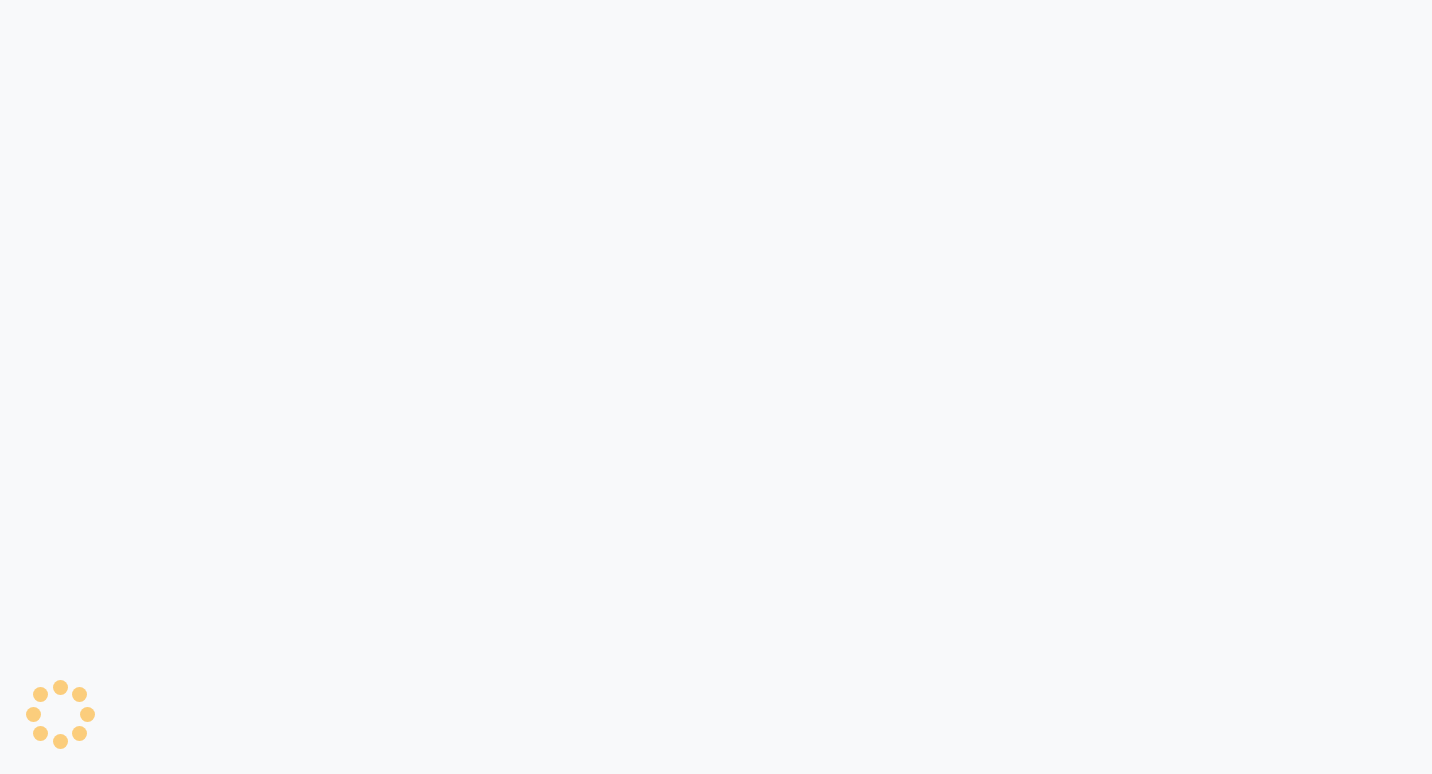 scroll, scrollTop: 0, scrollLeft: 0, axis: both 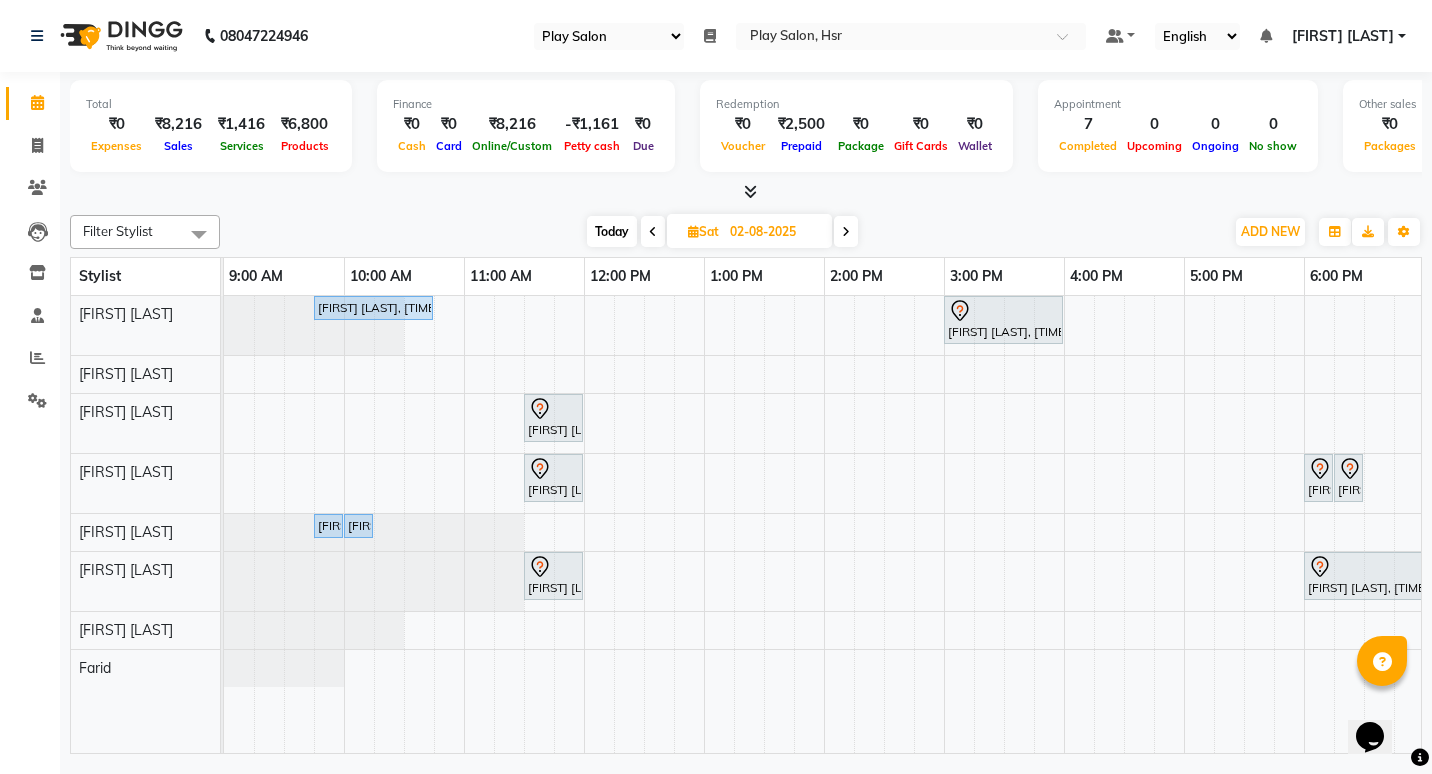 click on "Today" at bounding box center (612, 231) 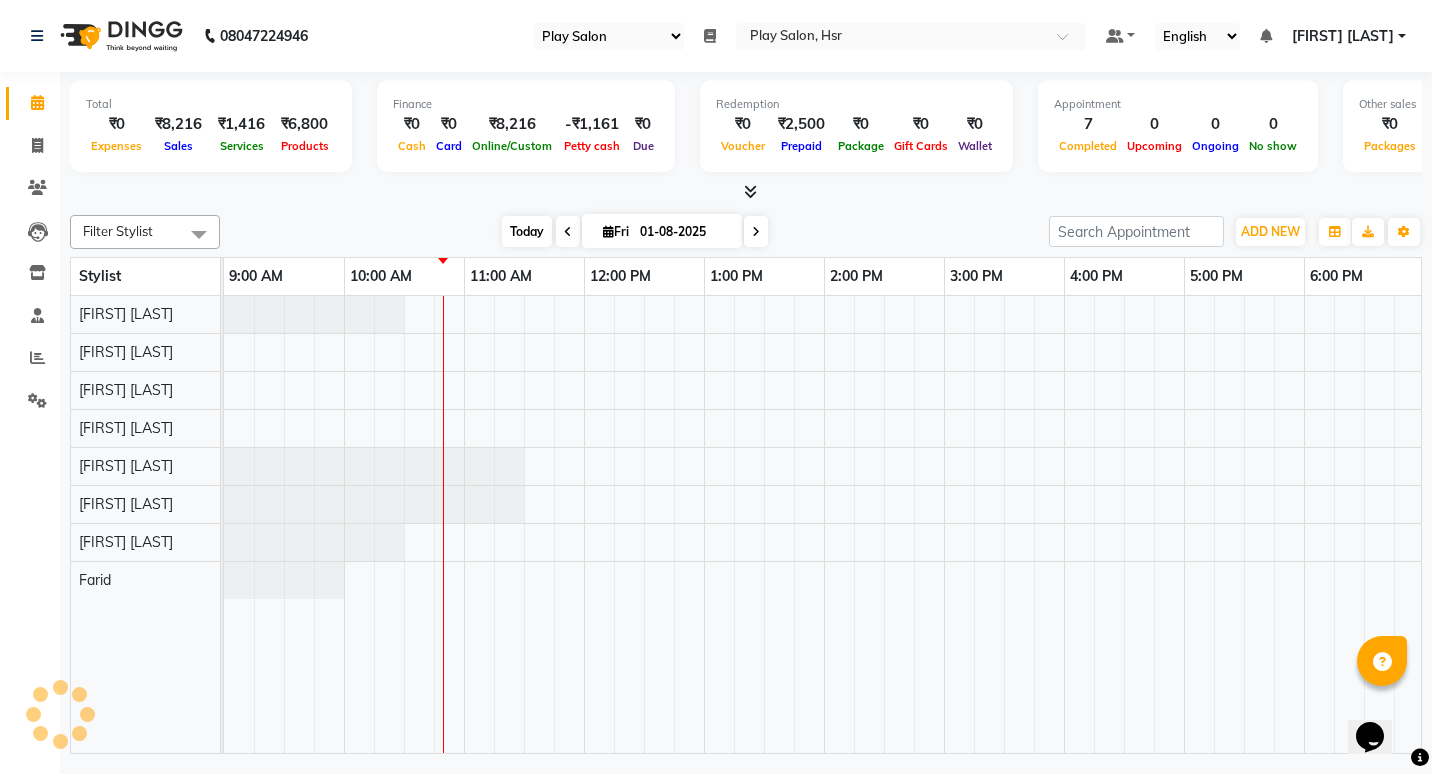 scroll, scrollTop: 0, scrollLeft: 121, axis: horizontal 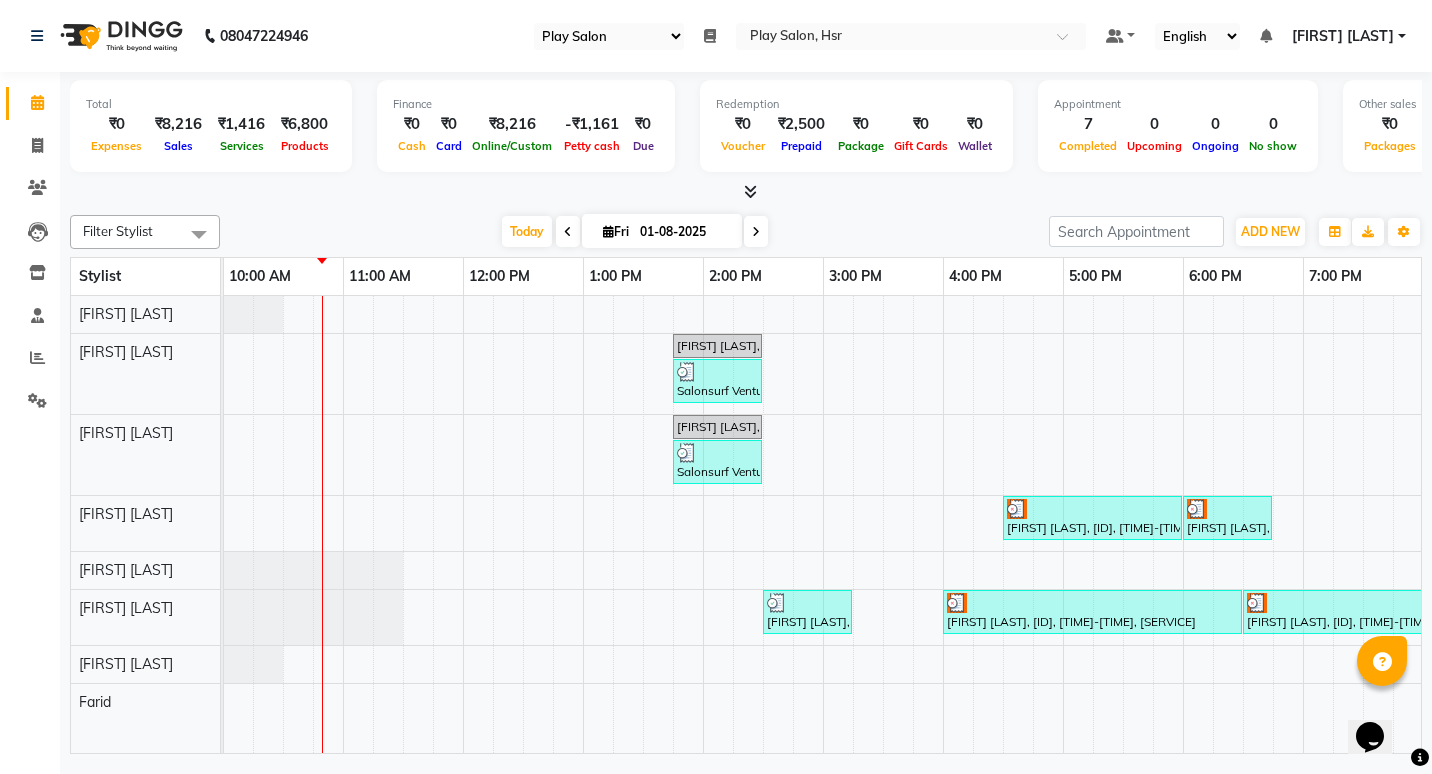 click at bounding box center (1017, 509) 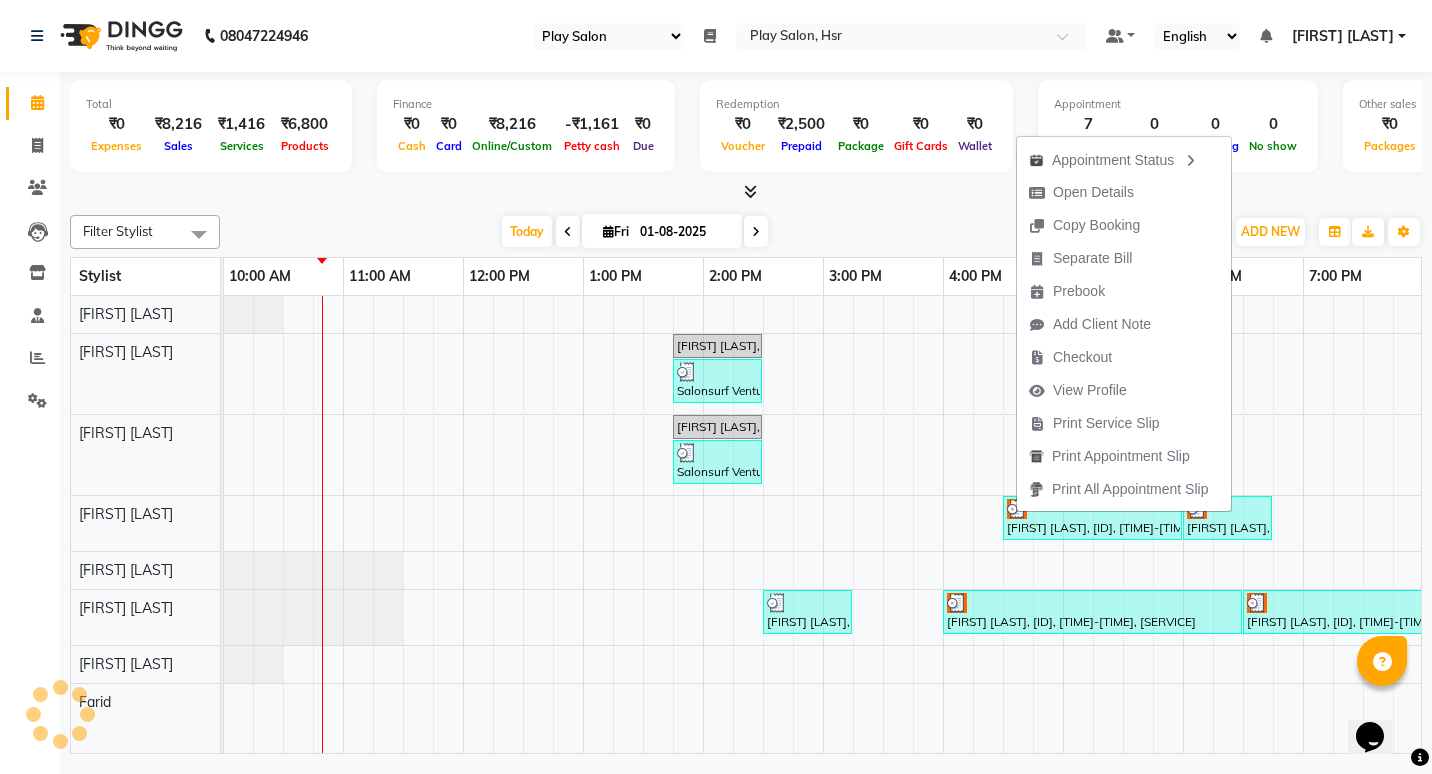 click at bounding box center (1017, 509) 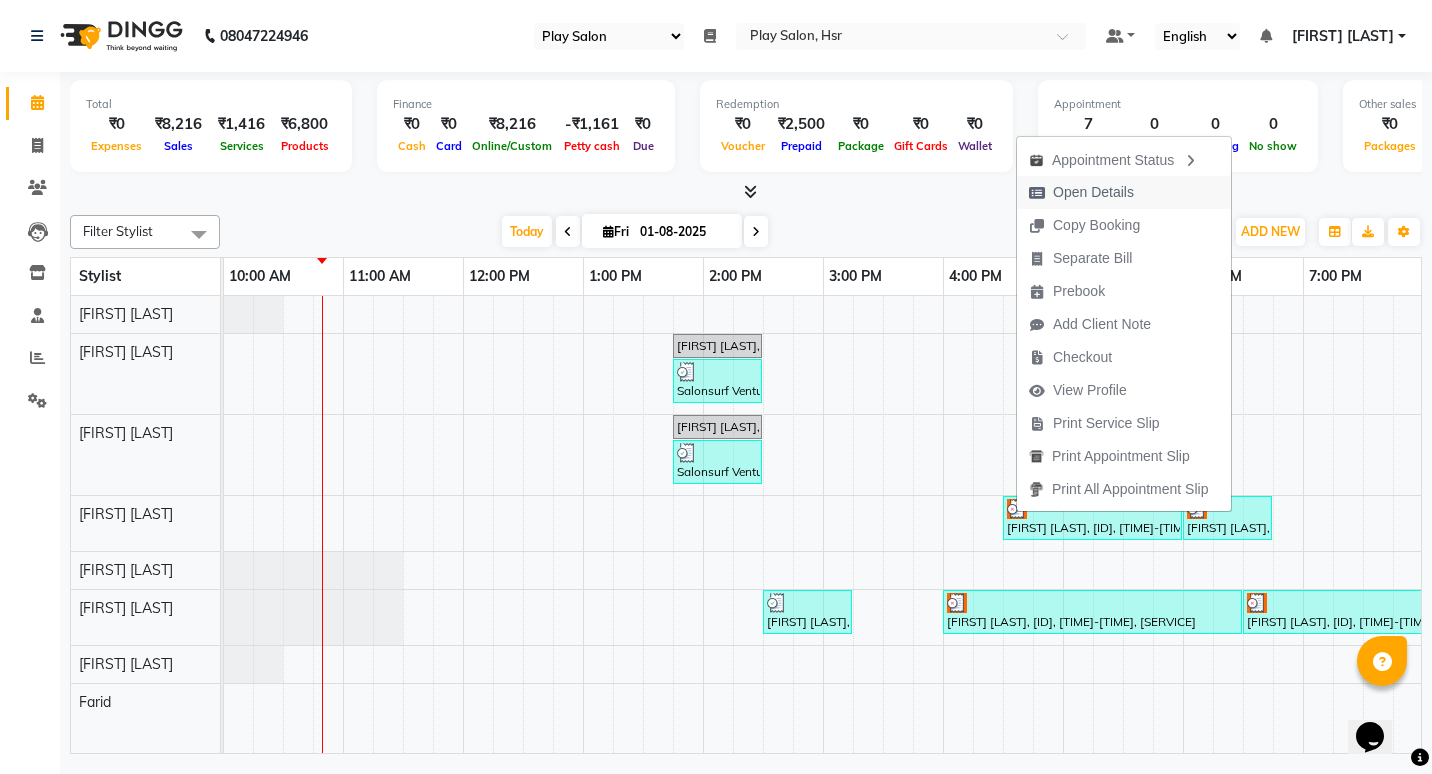 click on "Open Details" at bounding box center [1093, 192] 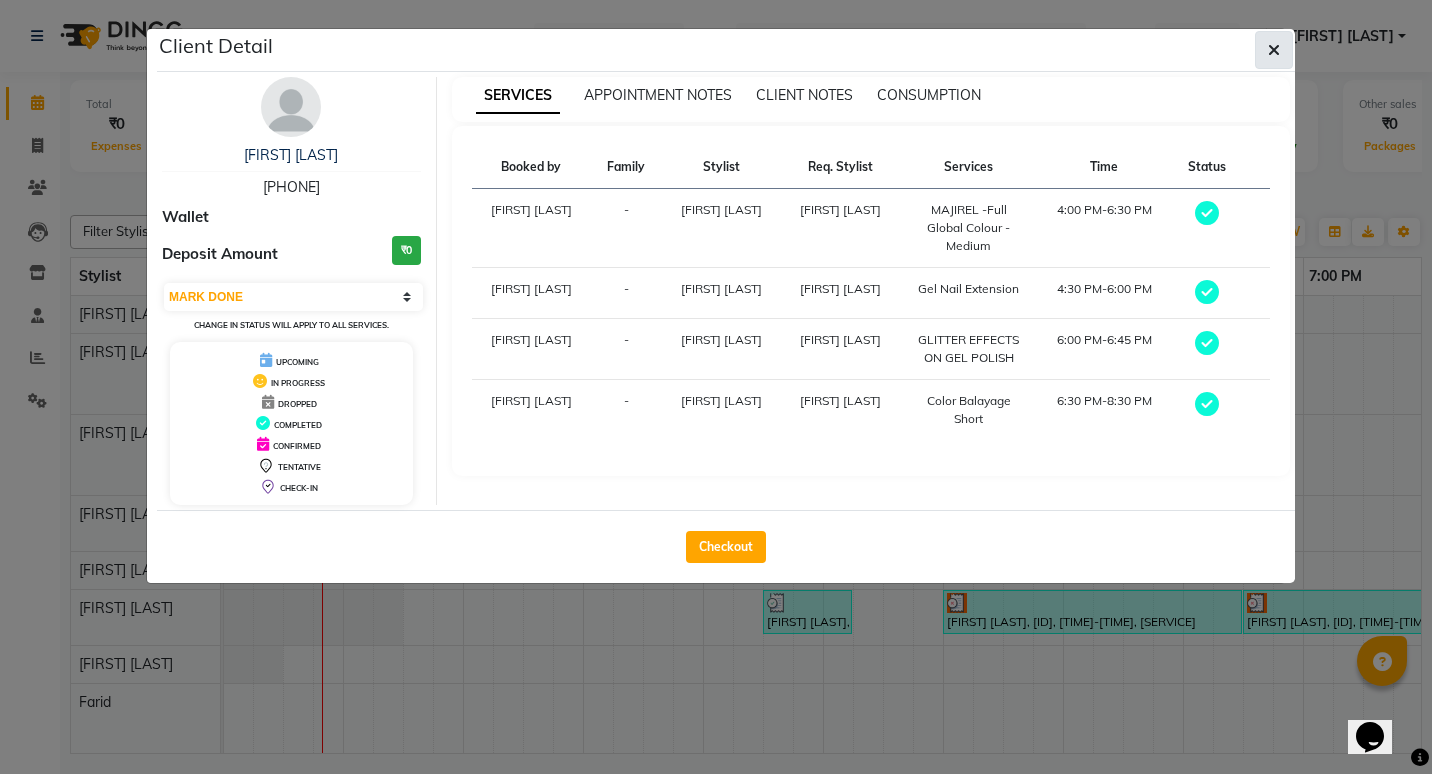 click 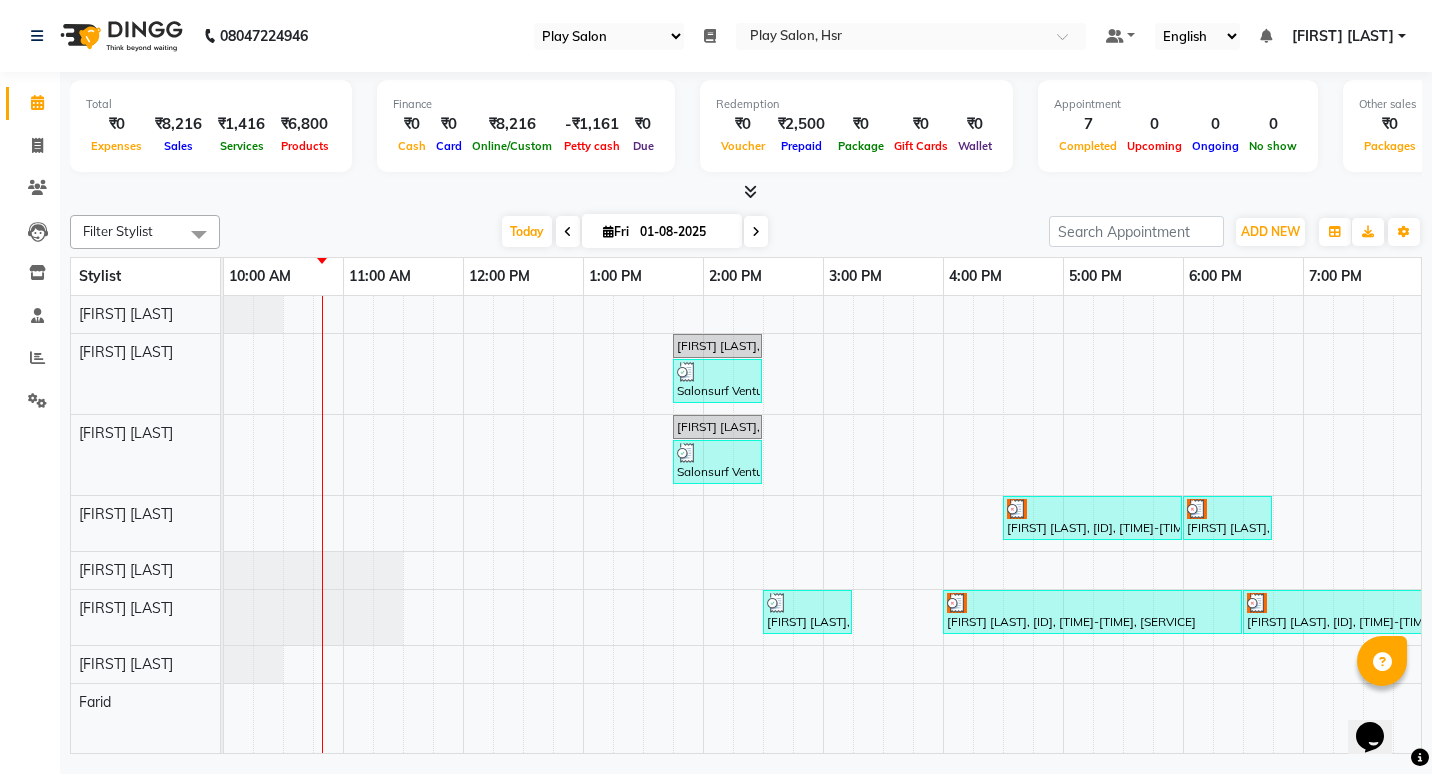 click at bounding box center [756, 231] 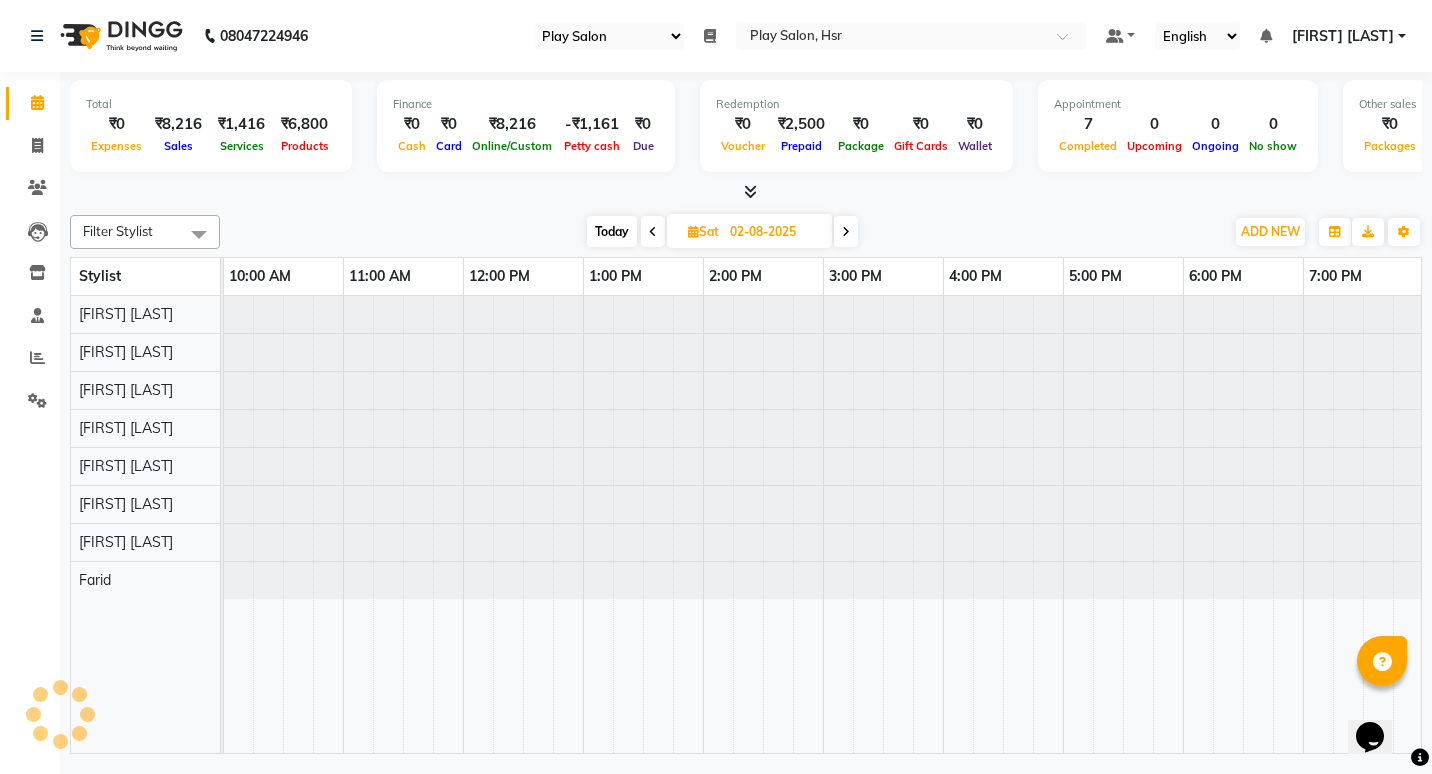 scroll, scrollTop: 0, scrollLeft: 121, axis: horizontal 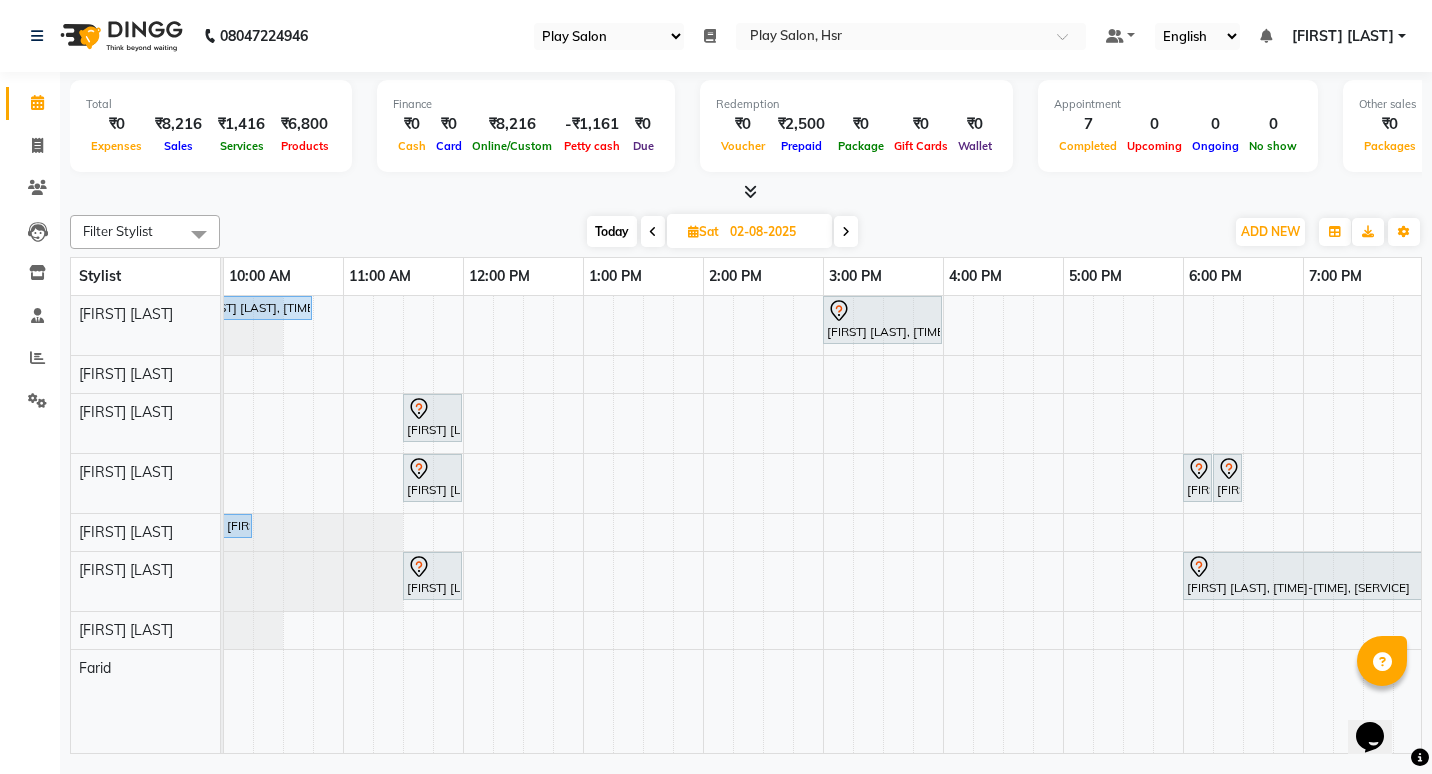 click at bounding box center [746, 192] 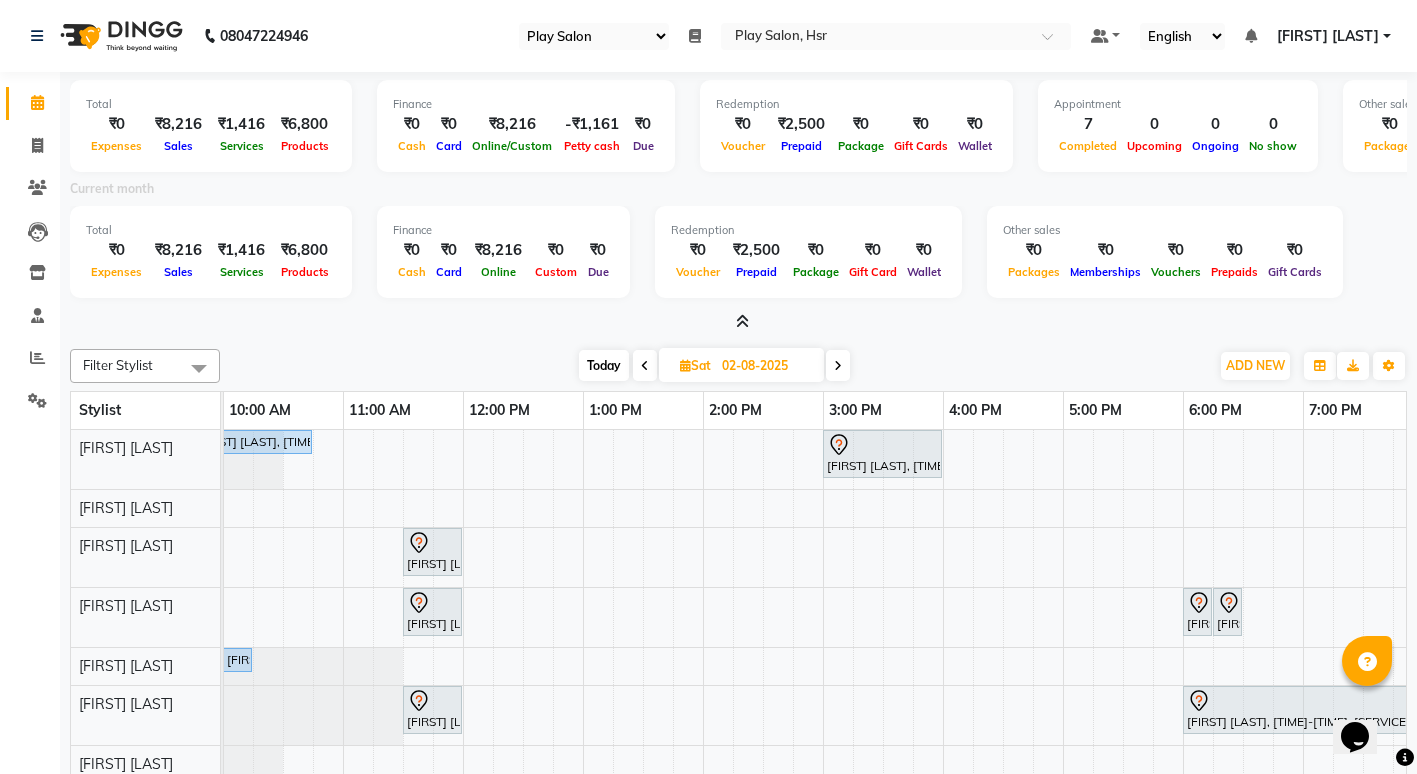 click at bounding box center [838, 366] 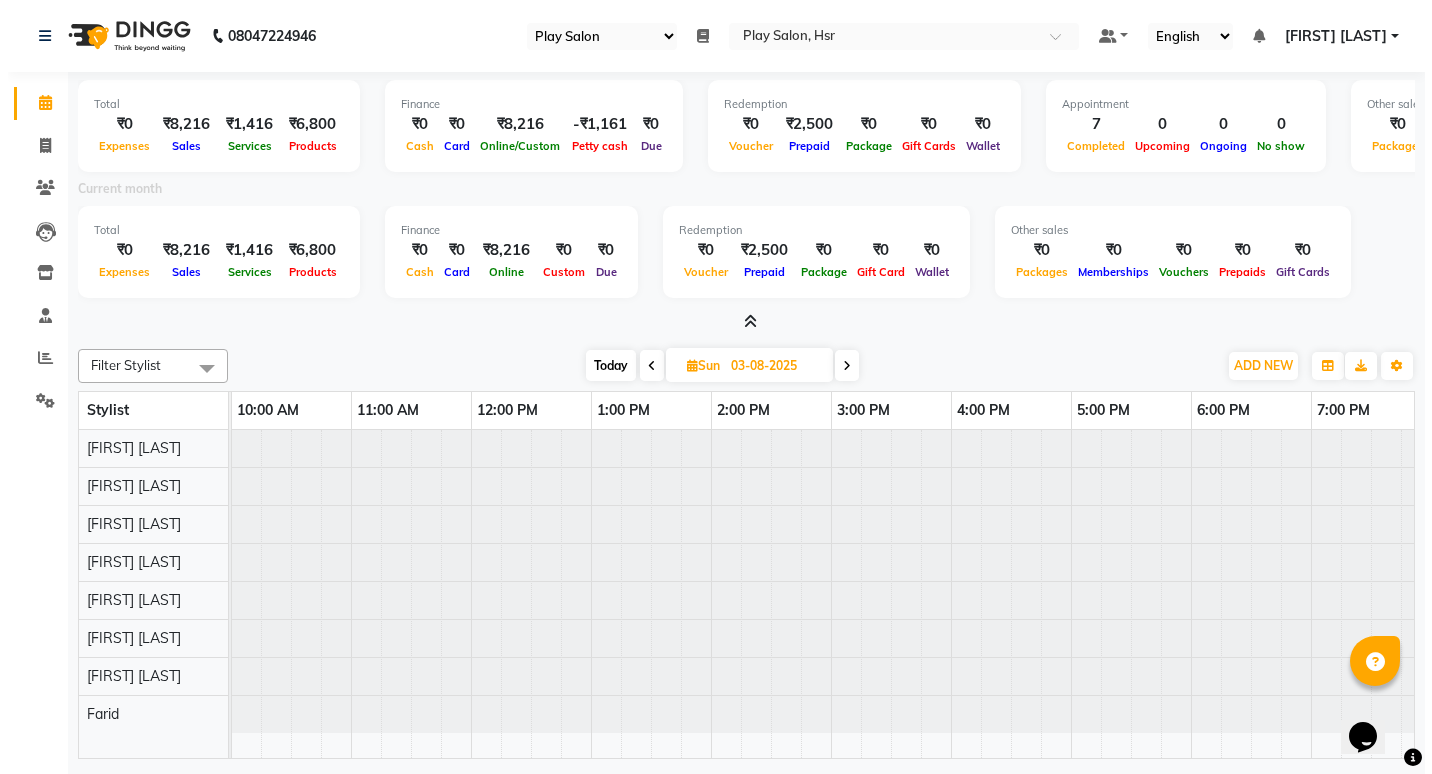 scroll, scrollTop: 0, scrollLeft: 0, axis: both 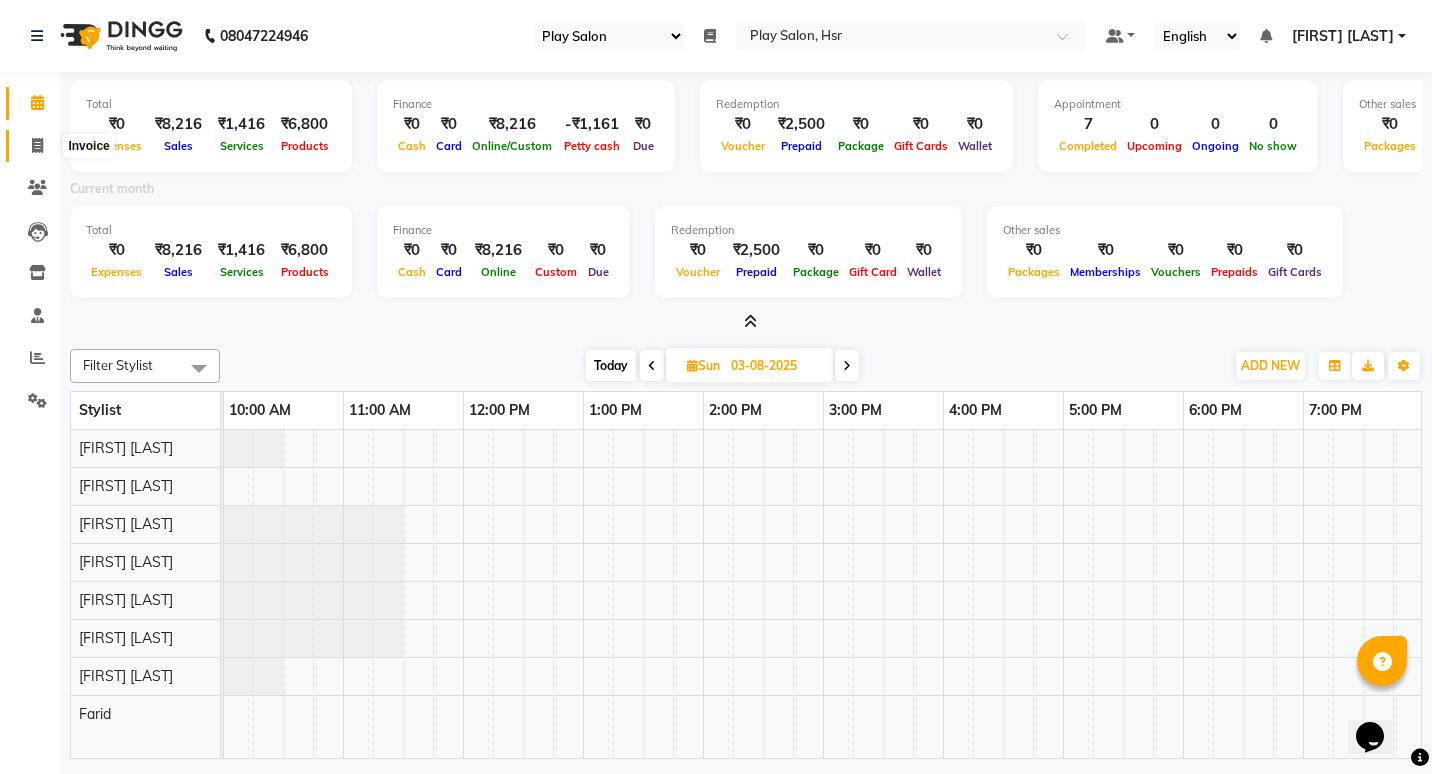 click 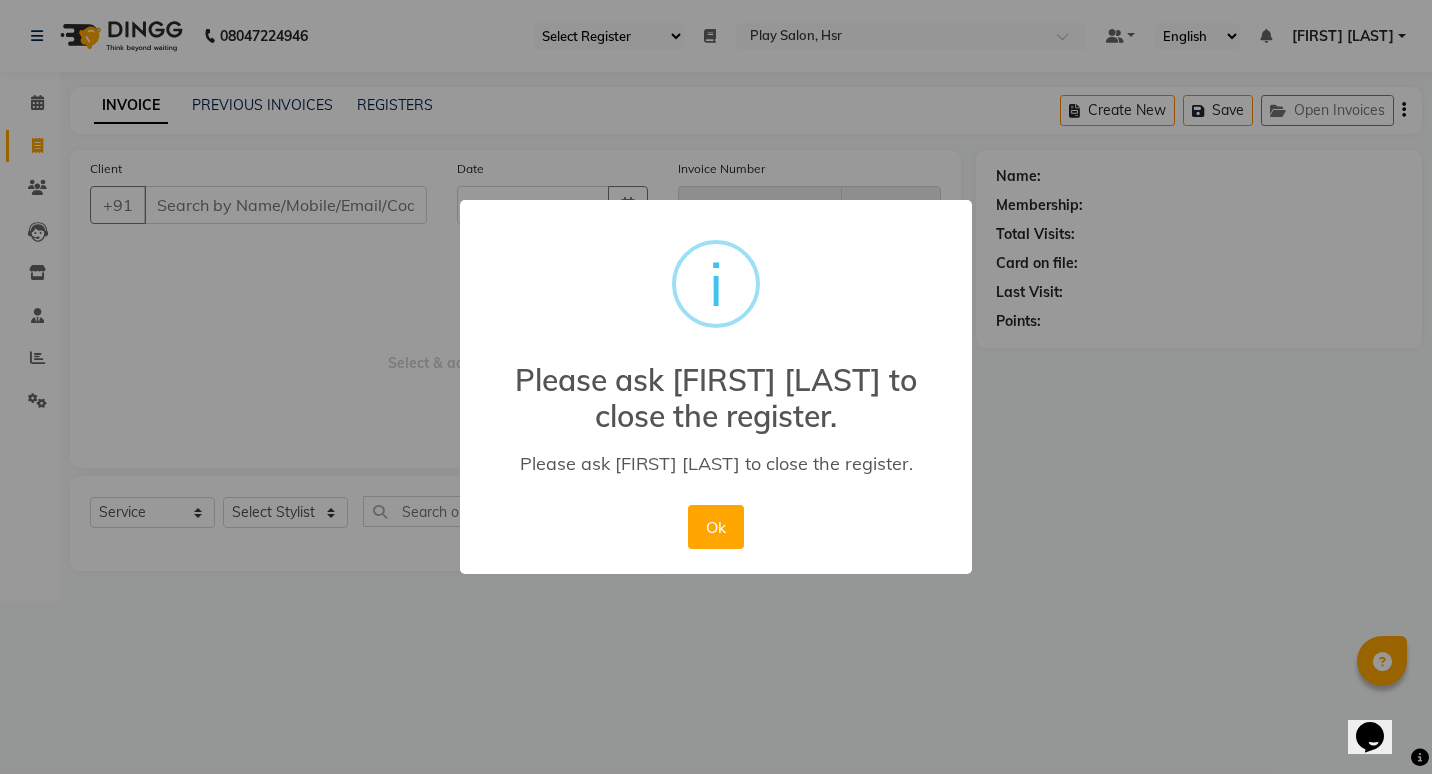 type 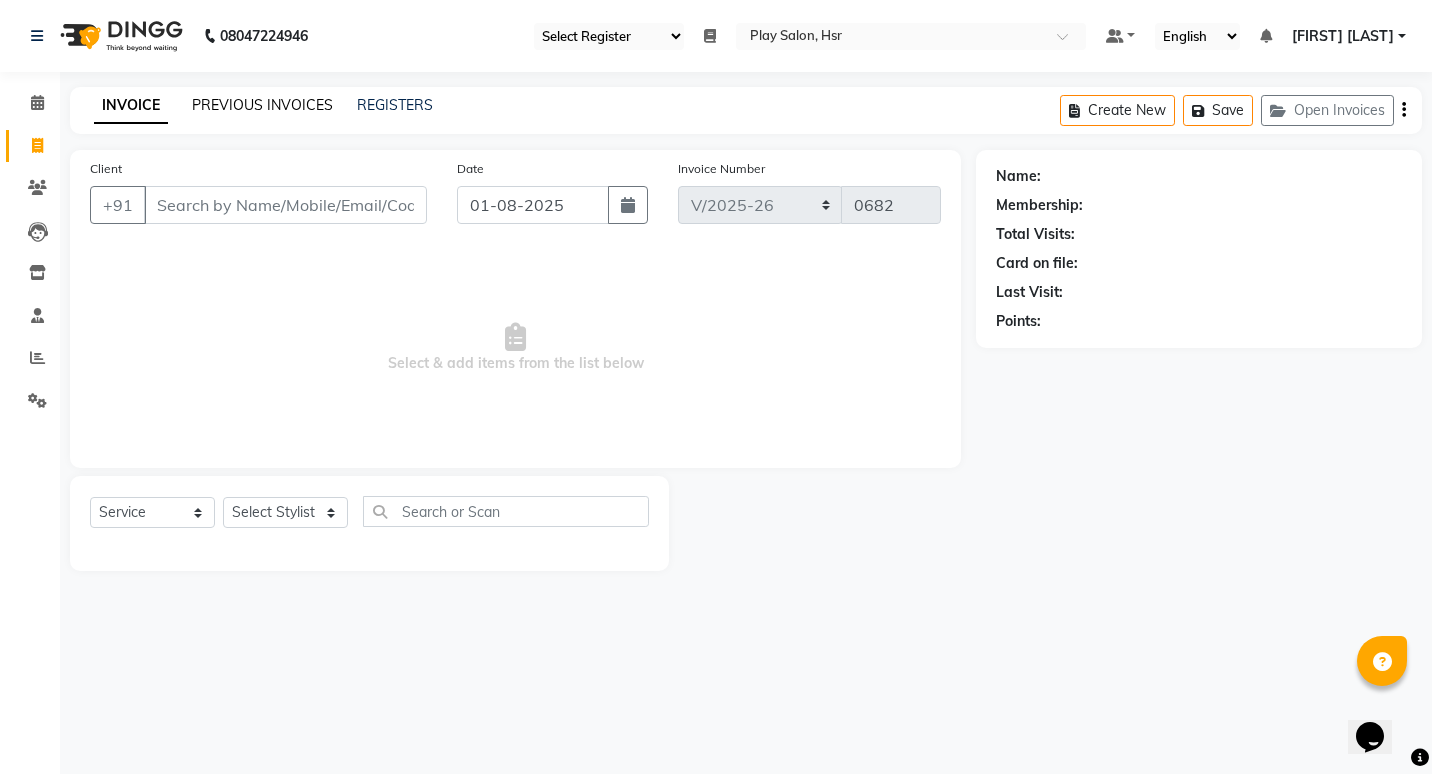 click on "PREVIOUS INVOICES" 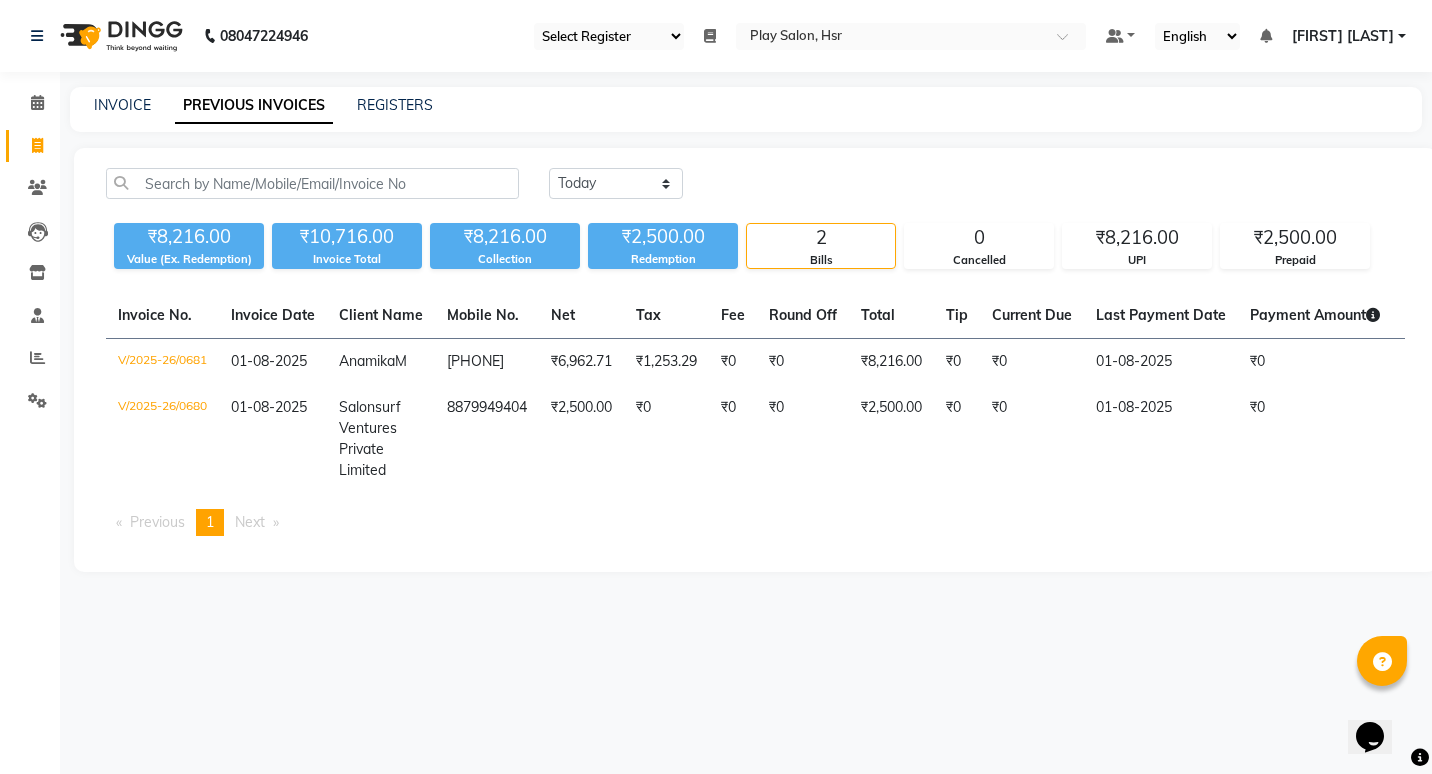 click on "Bills" 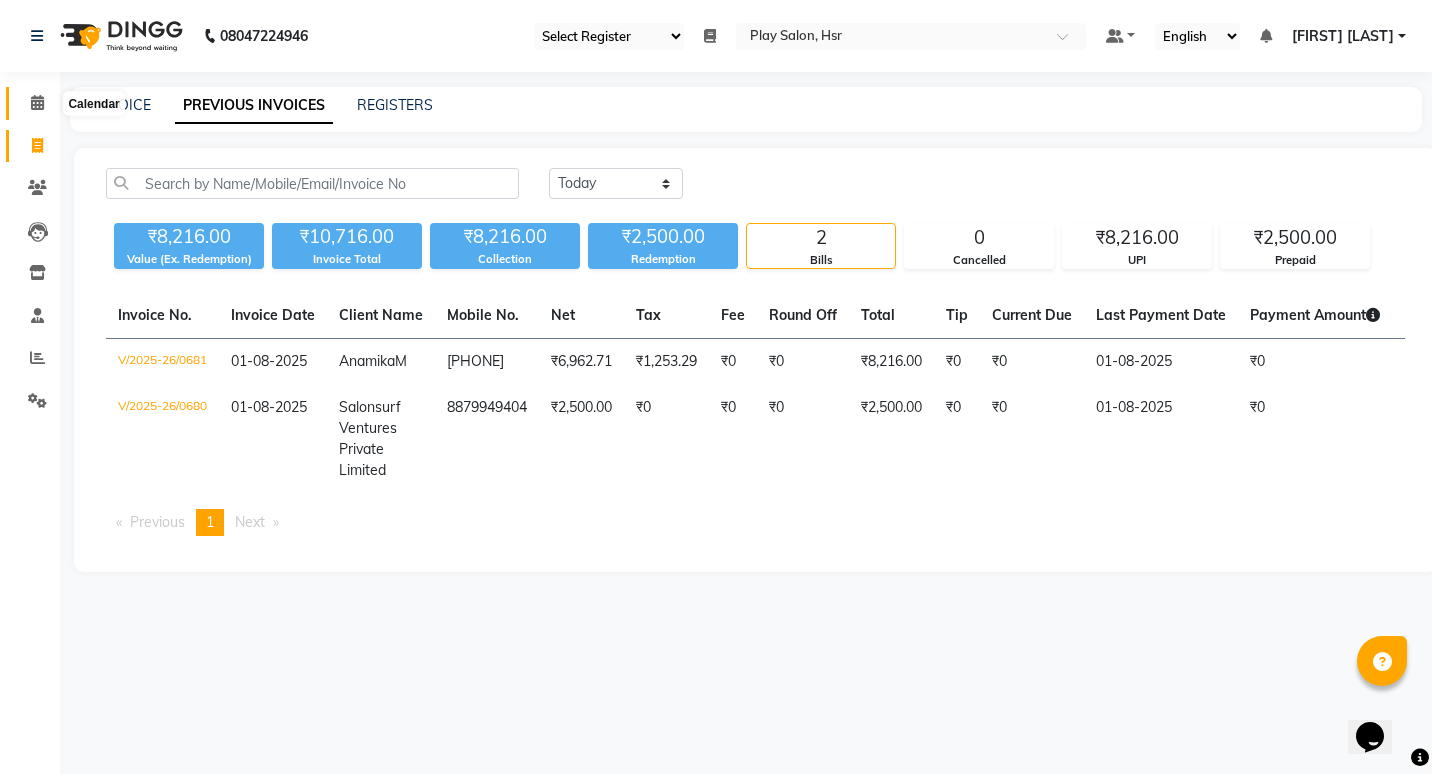 click 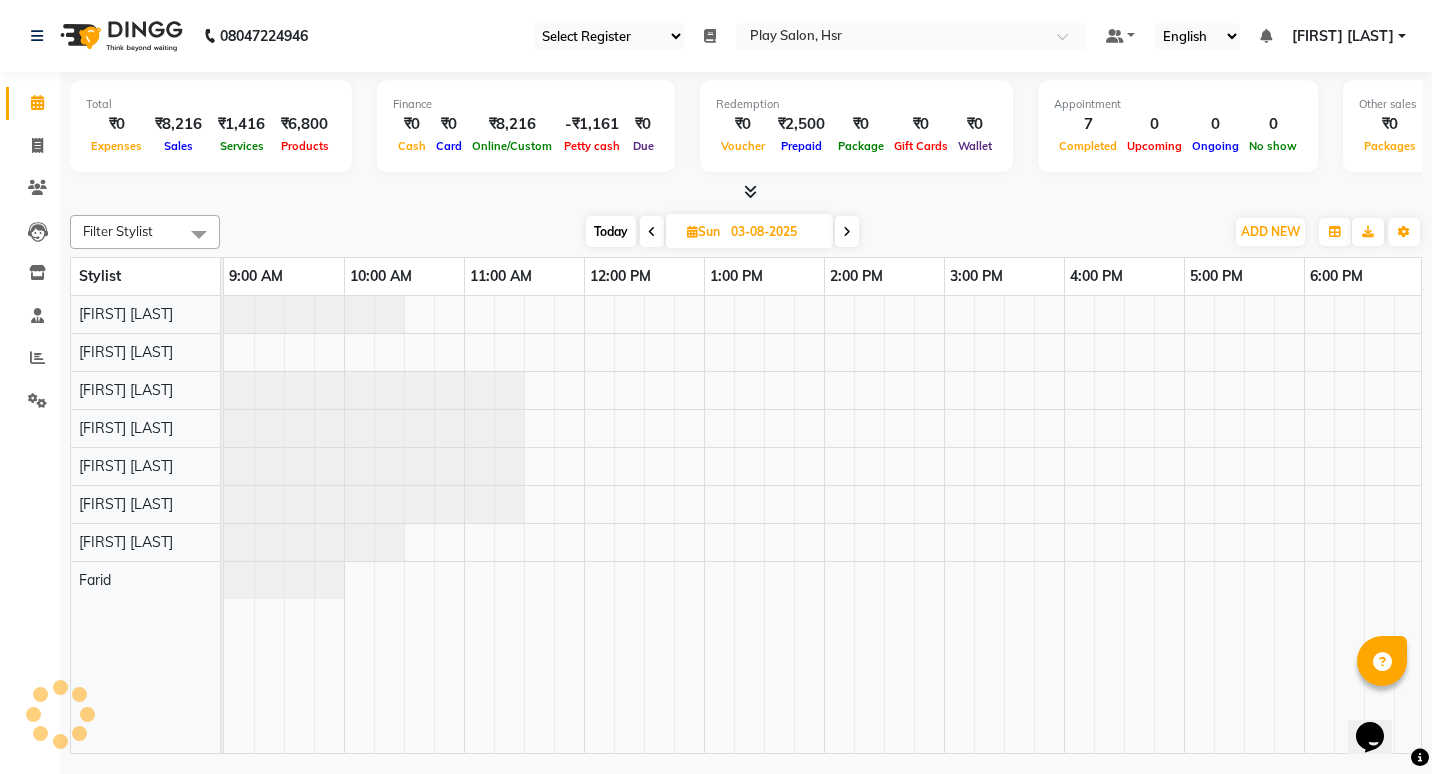 scroll, scrollTop: 0, scrollLeft: 0, axis: both 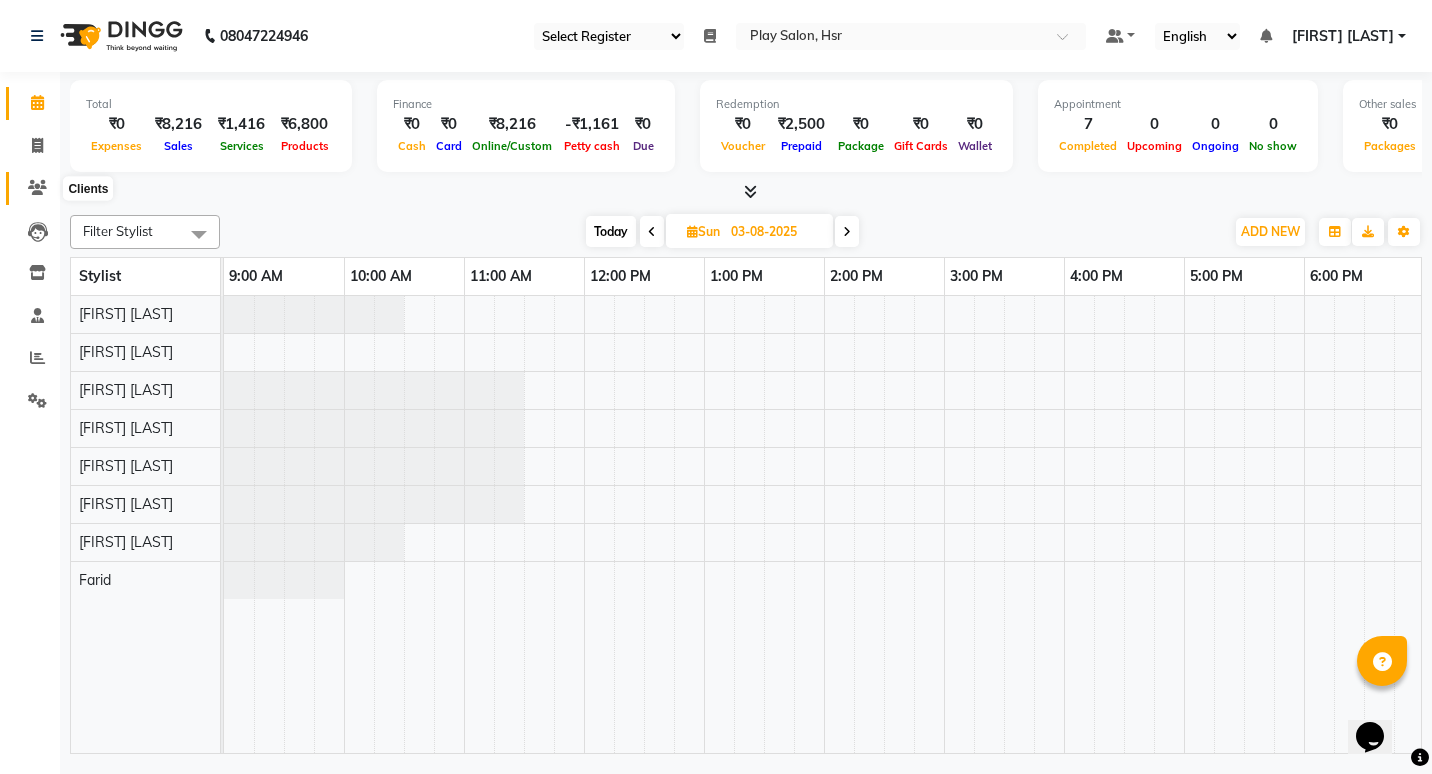 click 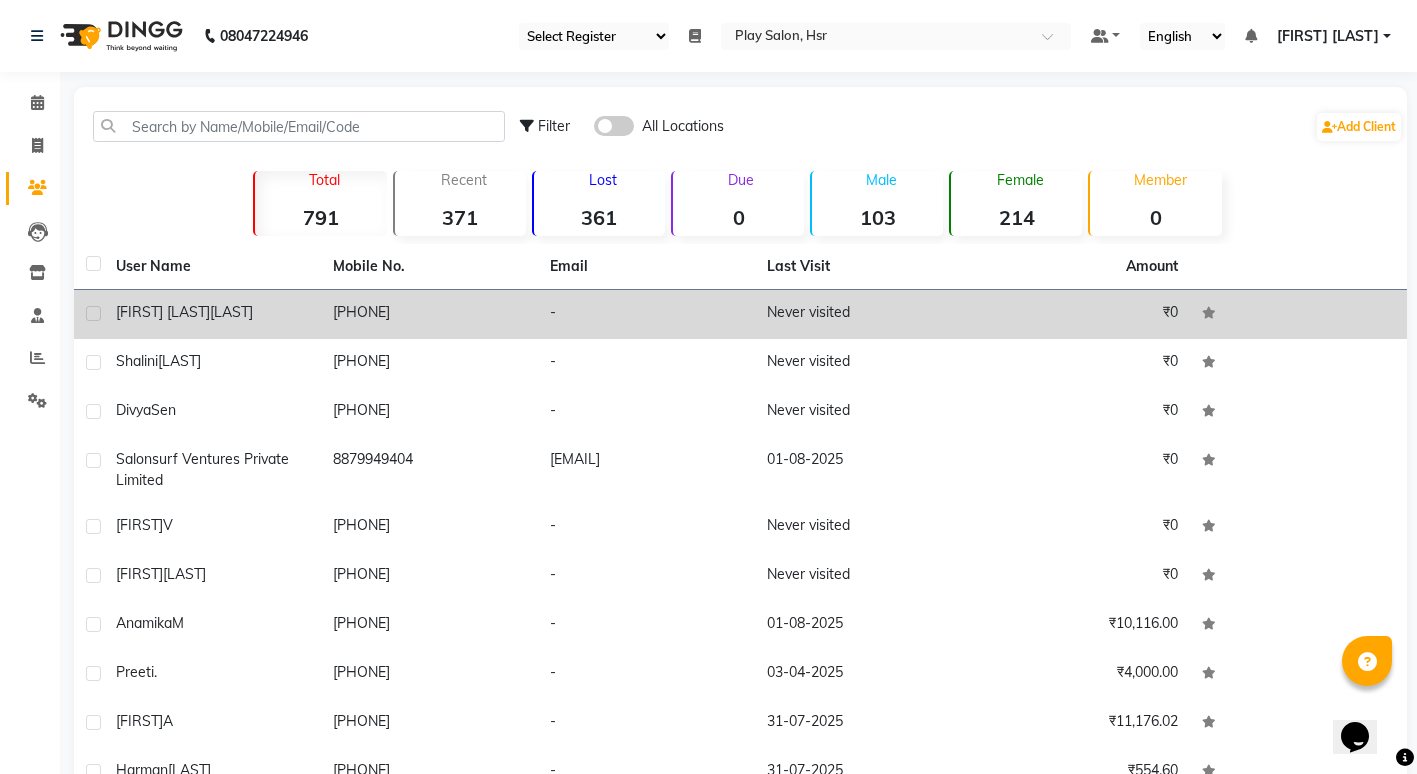 click on "[FIRST] [LAST] [LAST]" 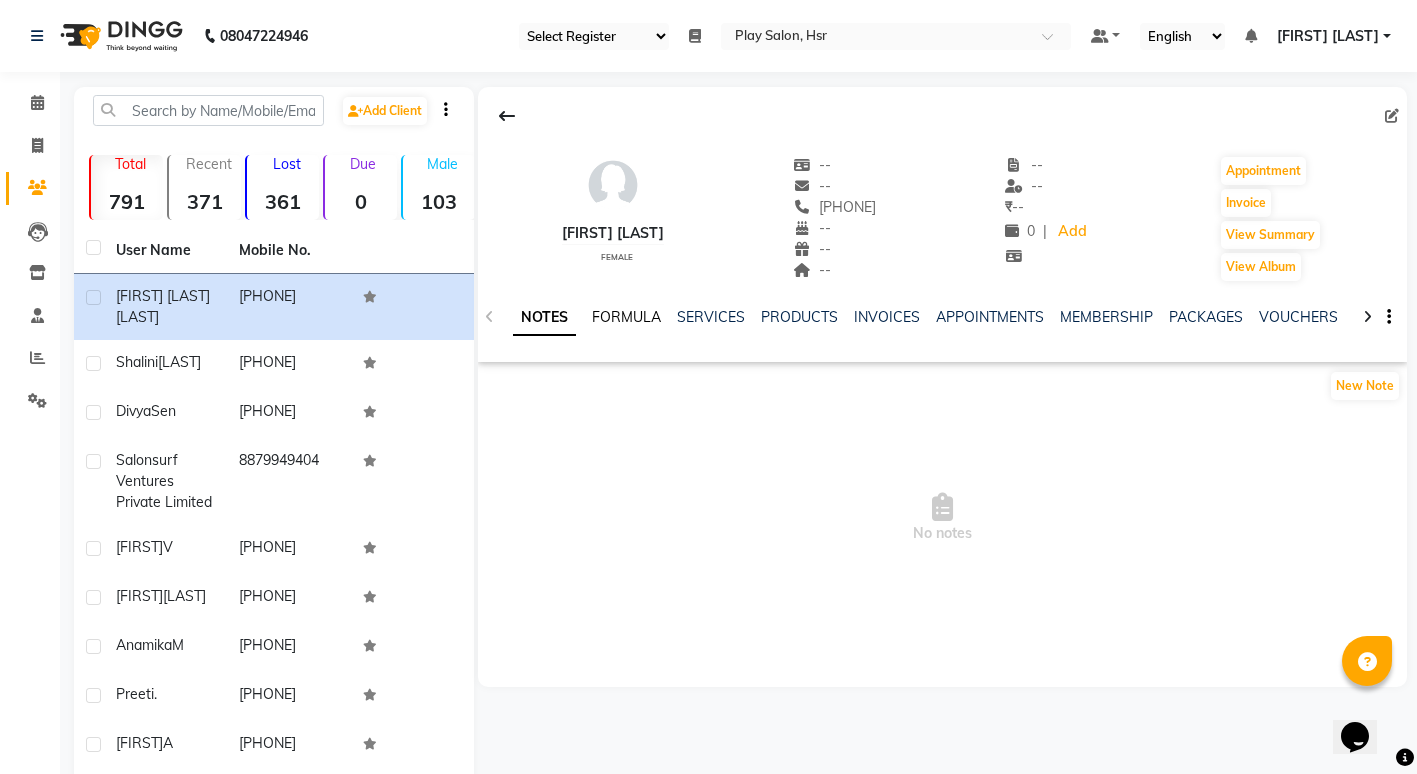 click on "FORMULA" 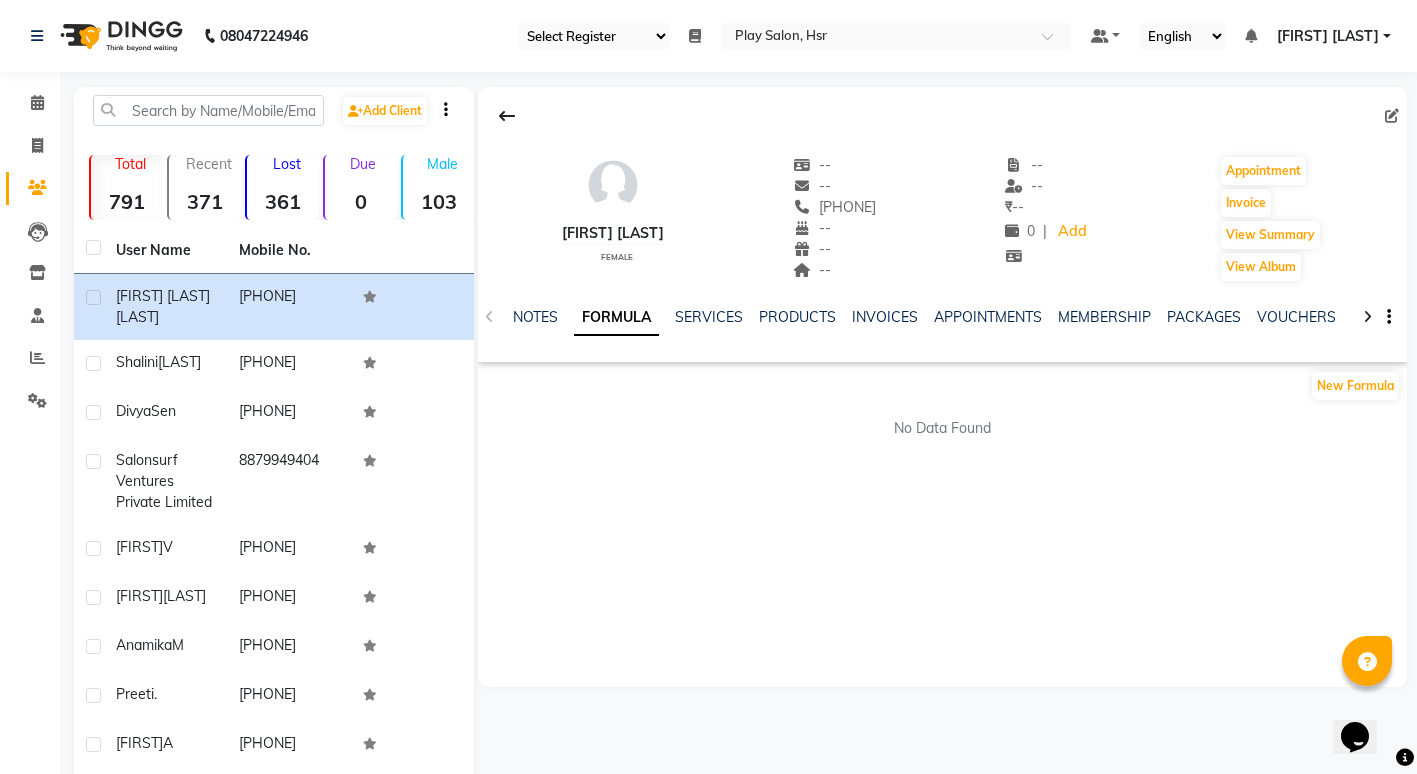 click on "NOTES FORMULA SERVICES PRODUCTS INVOICES APPOINTMENTS MEMBERSHIP PACKAGES VOUCHERS GIFTCARDS POINTS FORMS FAMILY CARDS WALLET" 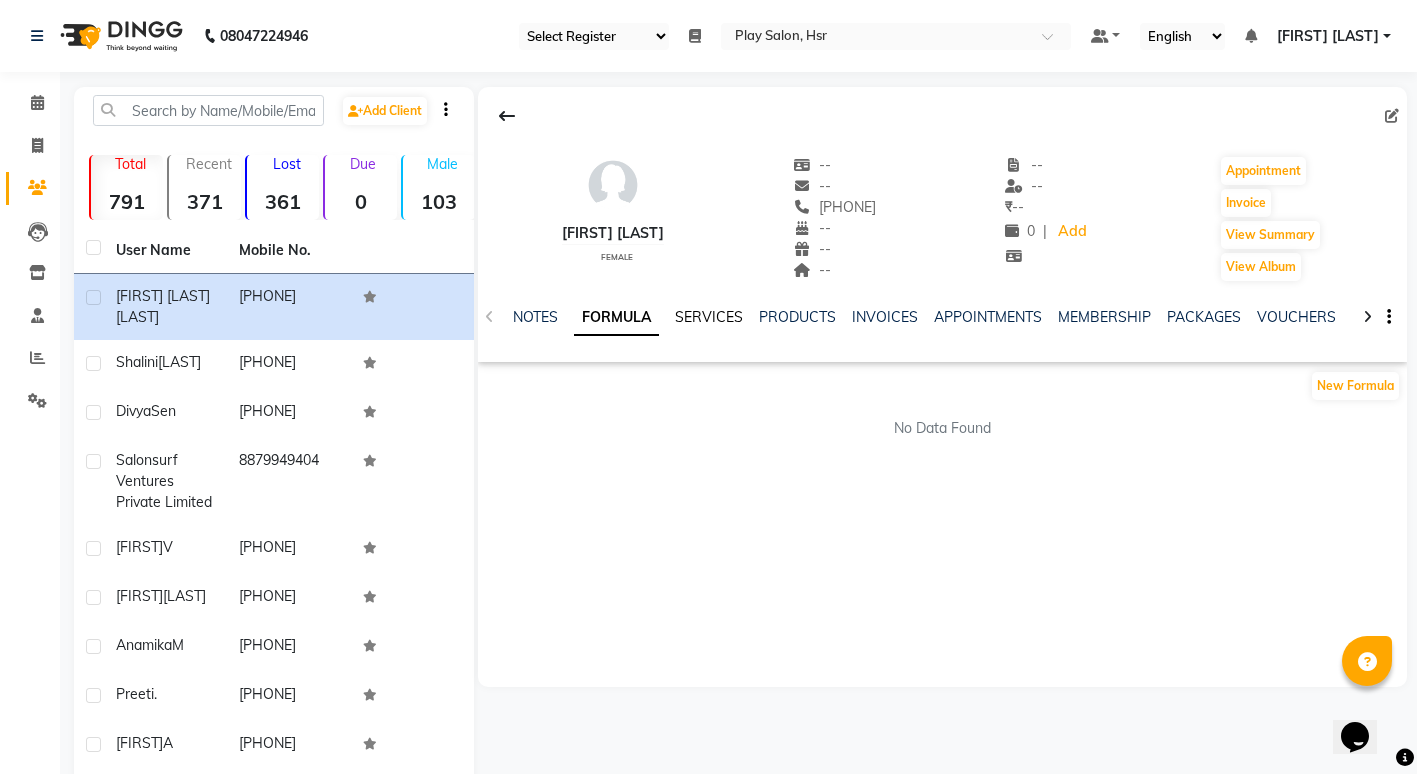 click on "SERVICES" 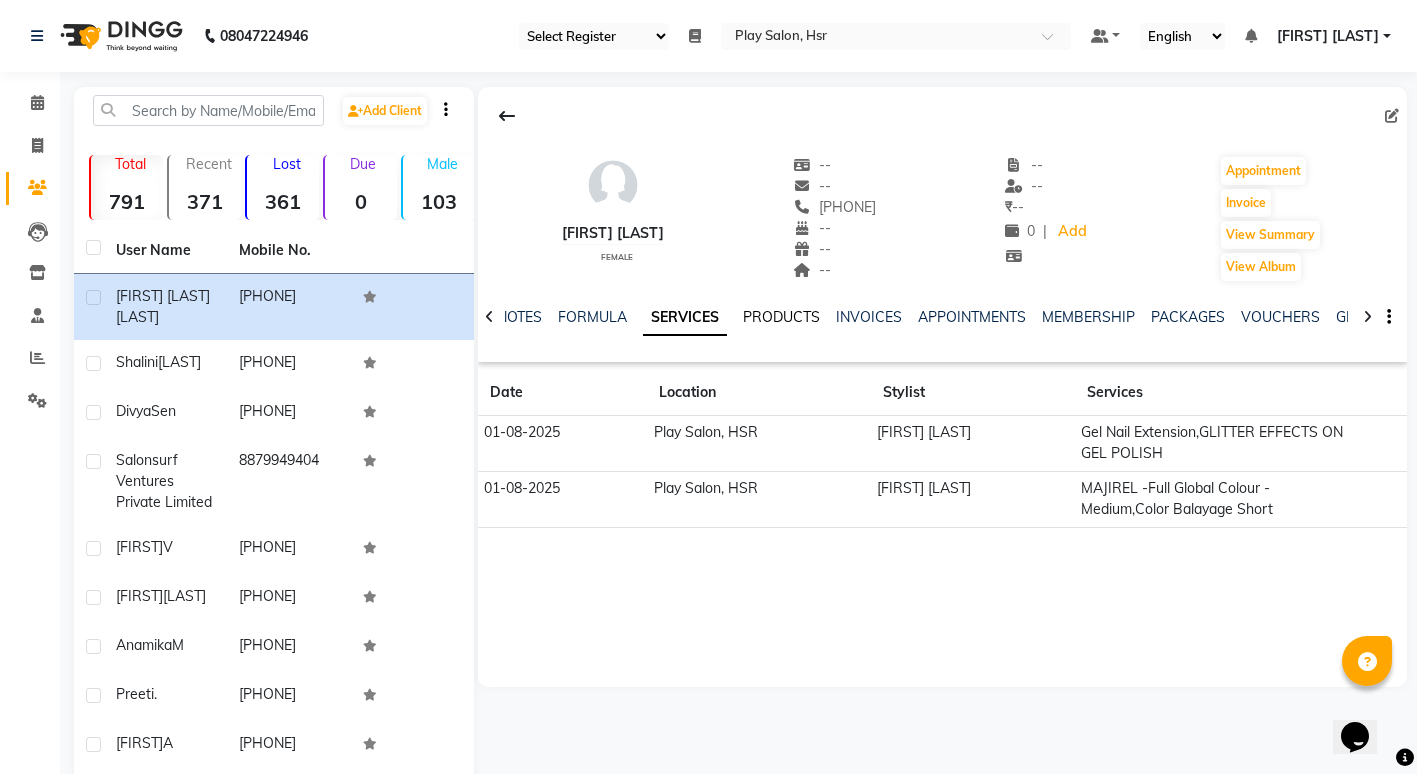 click on "PRODUCTS" 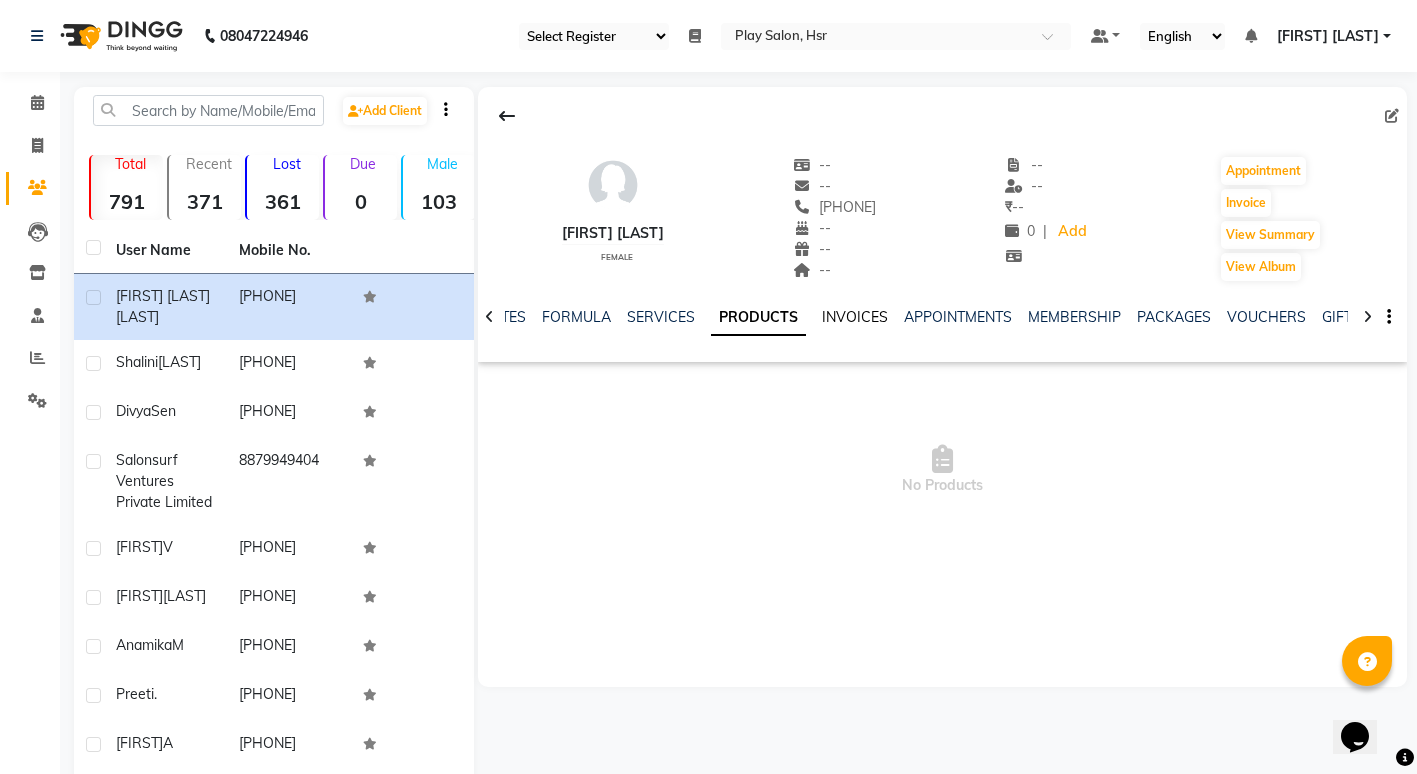 click on "INVOICES" 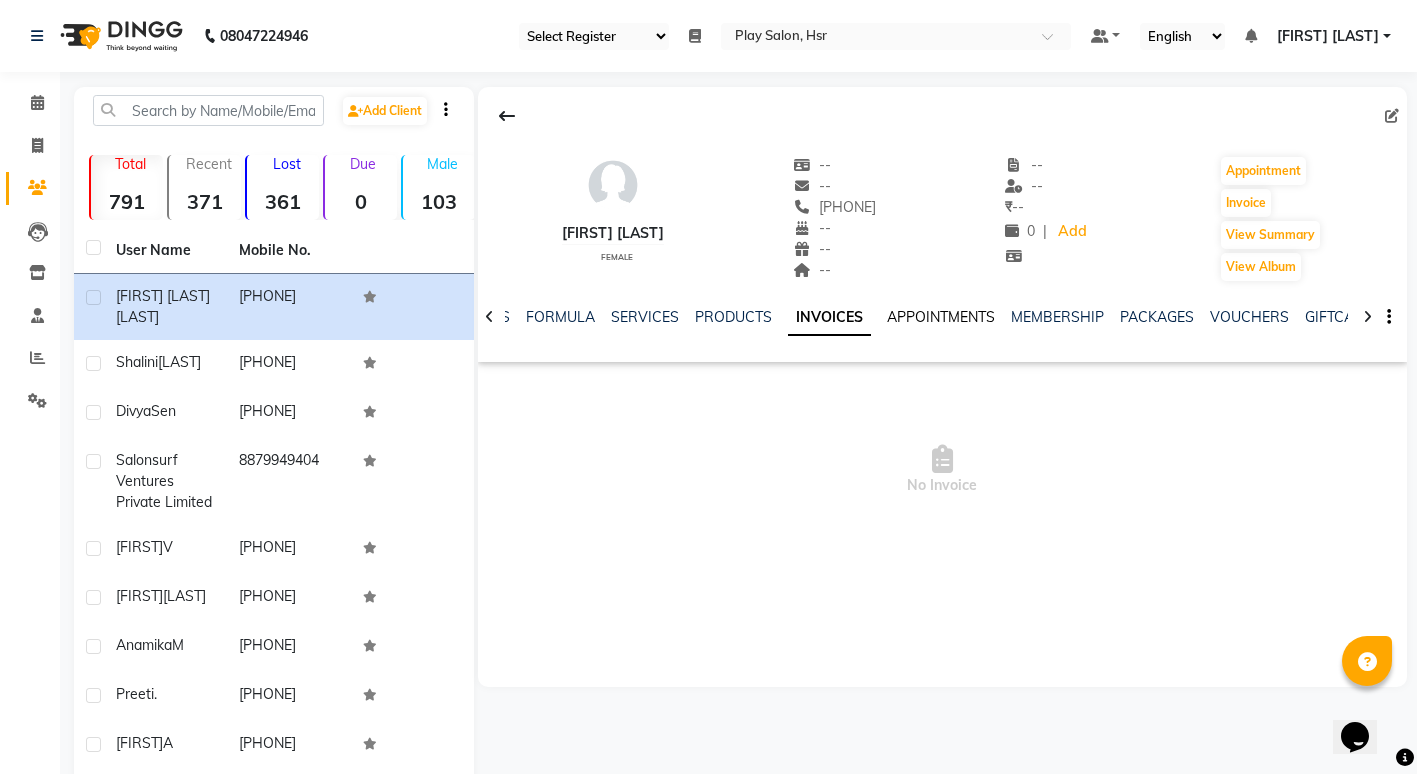 click on "APPOINTMENTS" 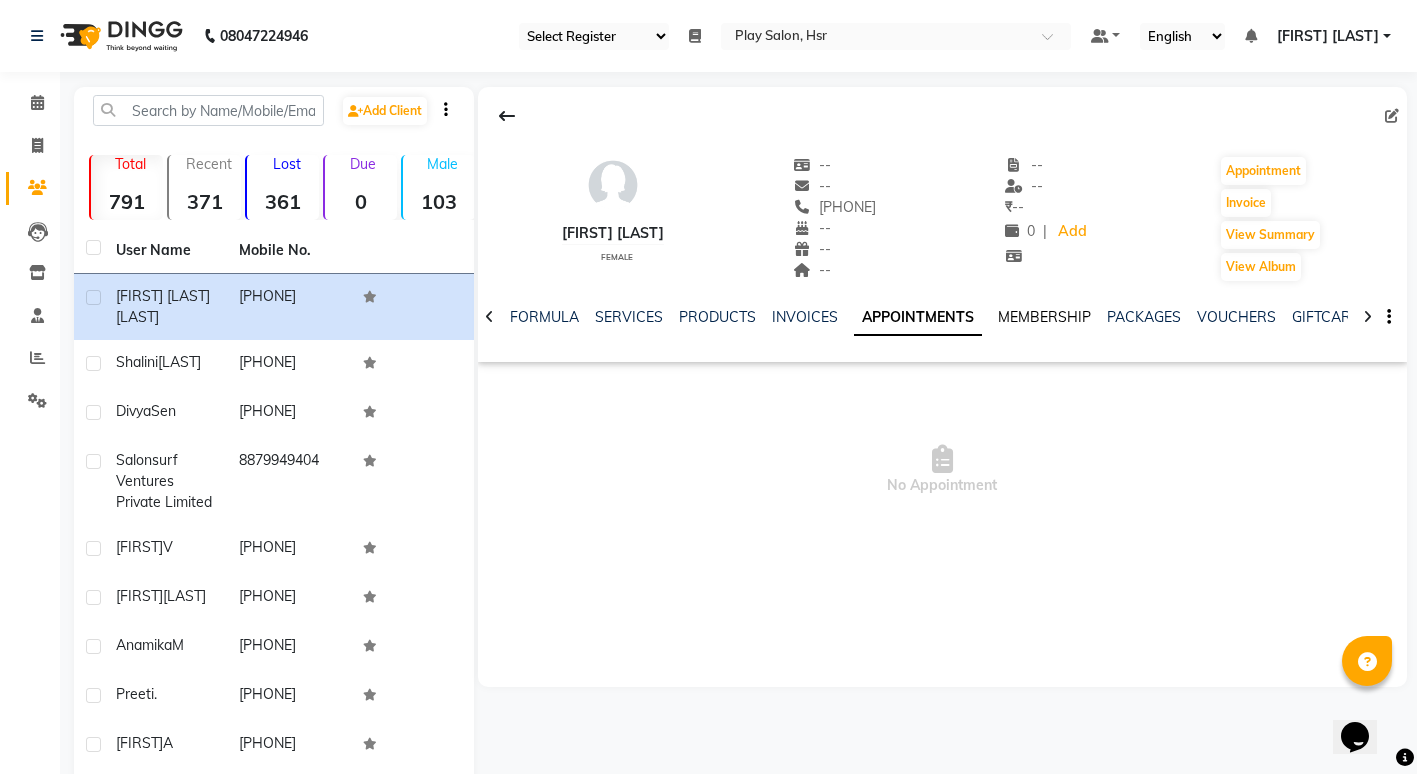click on "MEMBERSHIP" 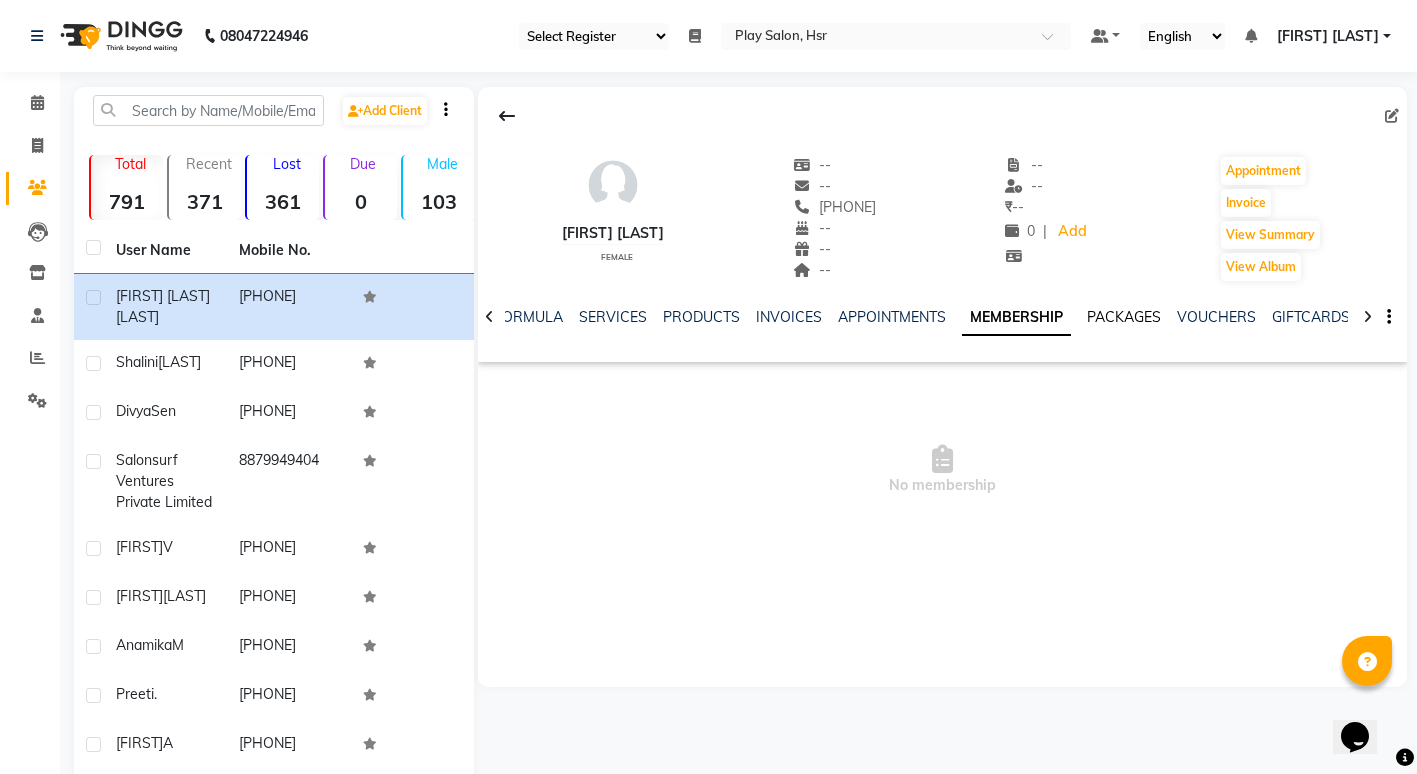 click on "PACKAGES" 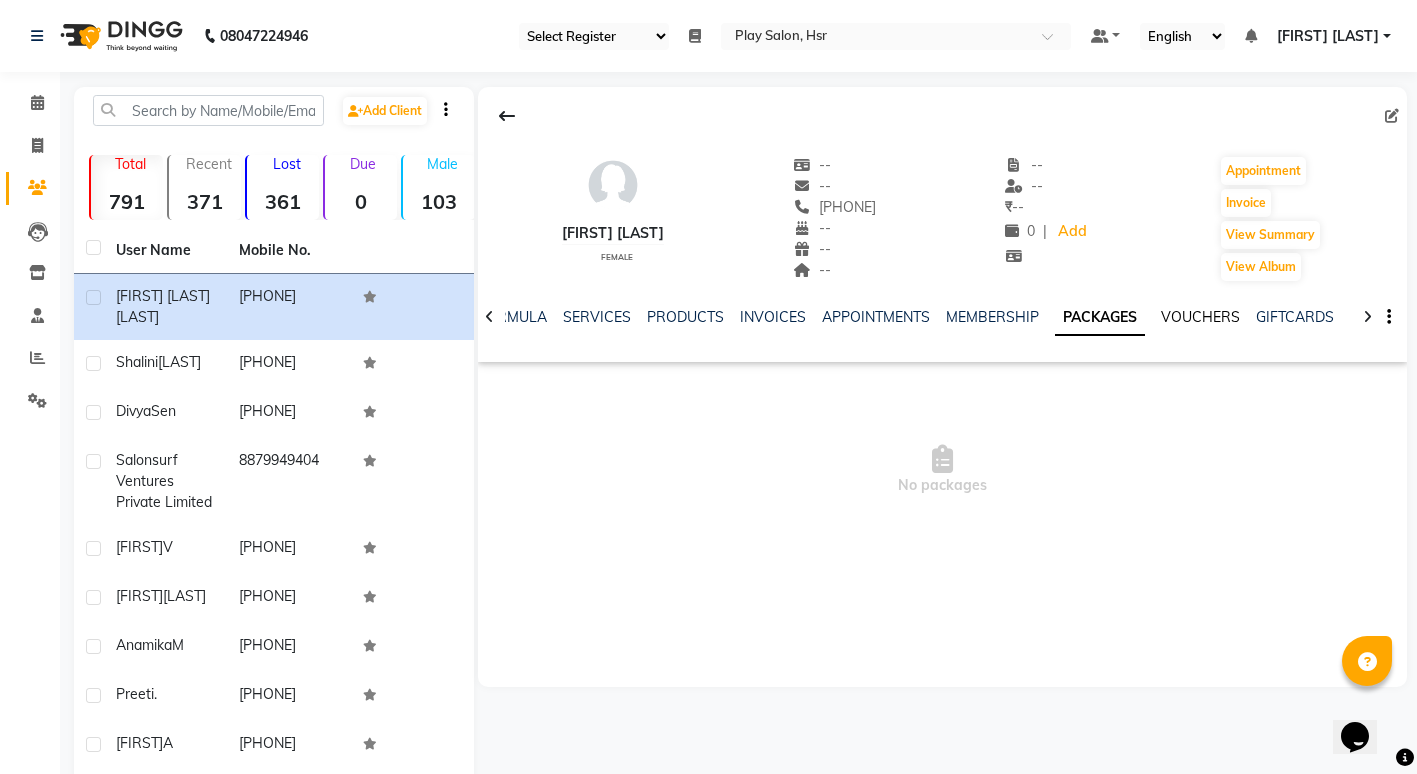 click on "VOUCHERS" 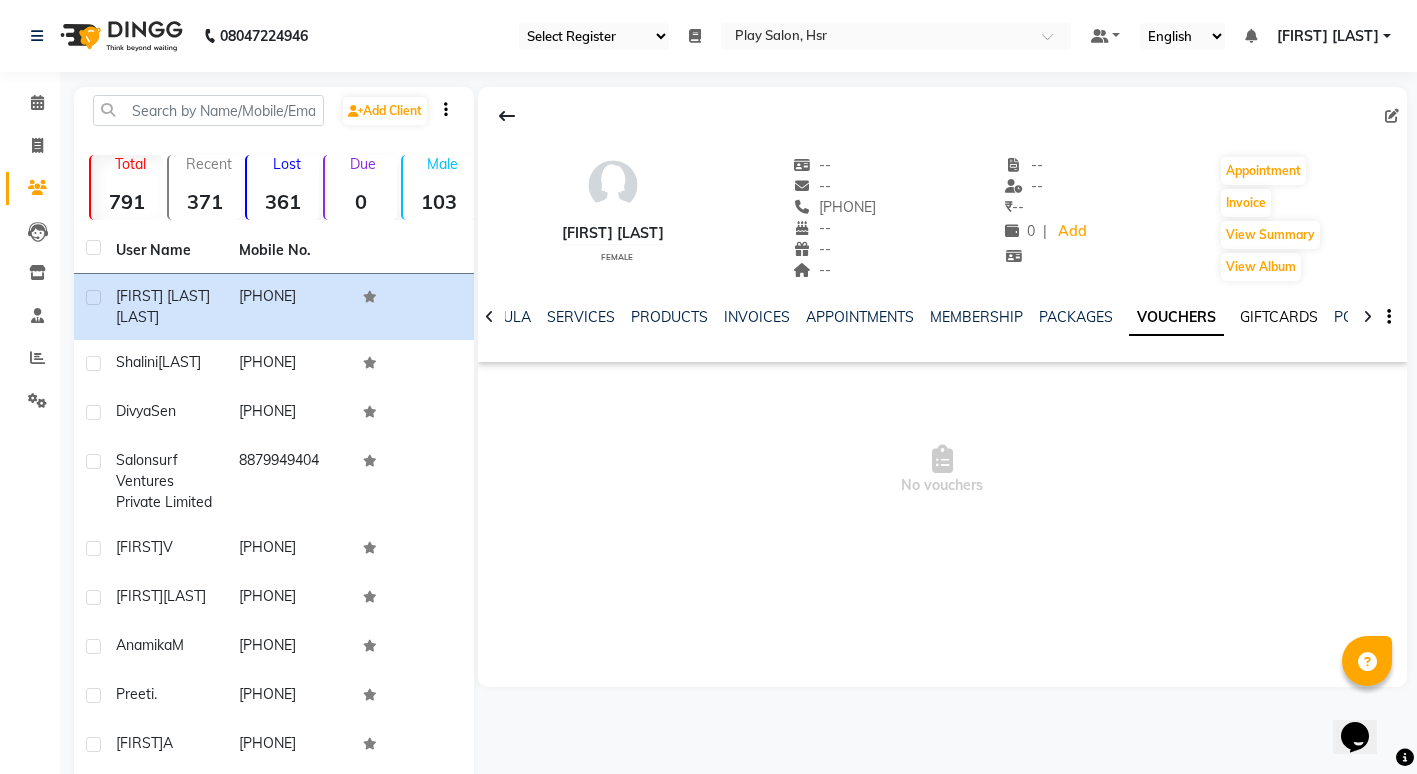 click on "GIFTCARDS" 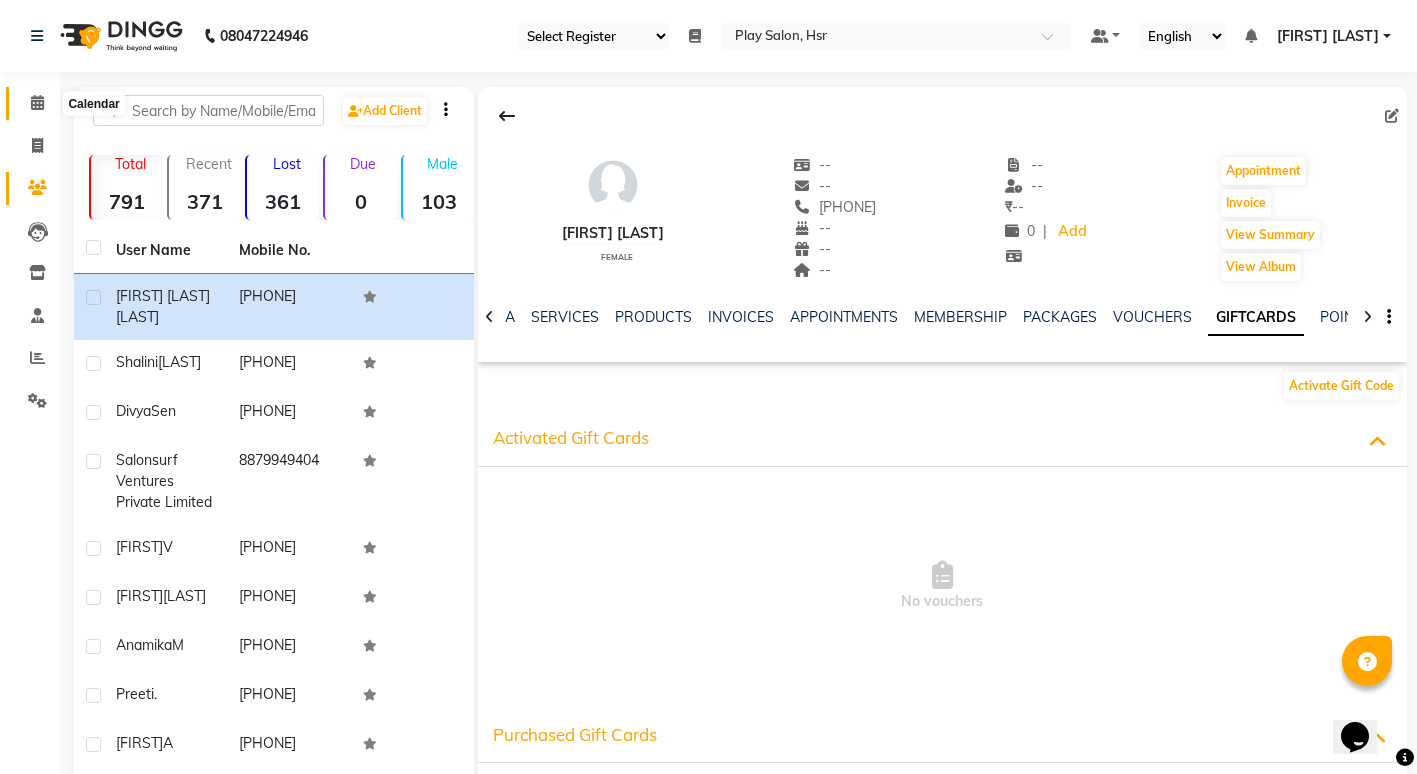 click 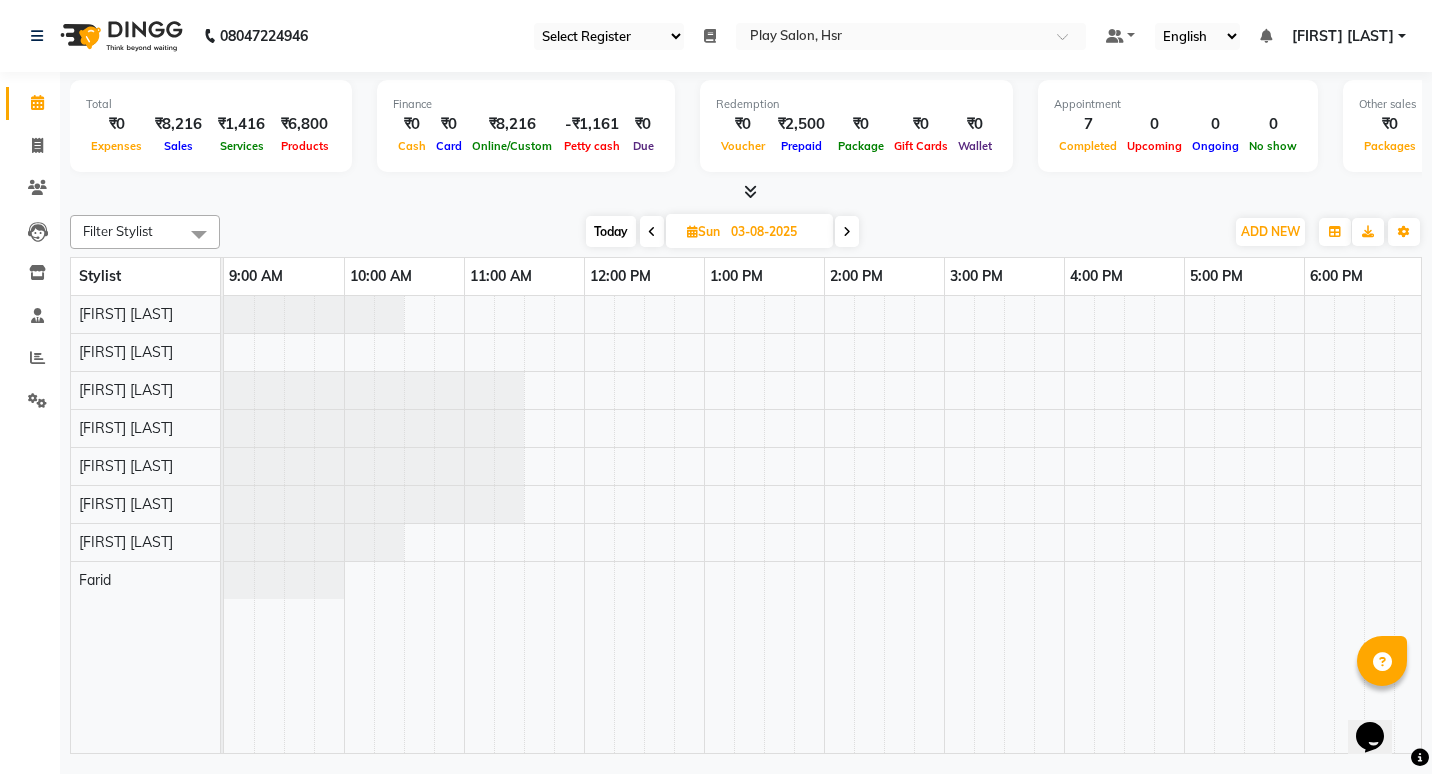 click on "Today" at bounding box center (611, 231) 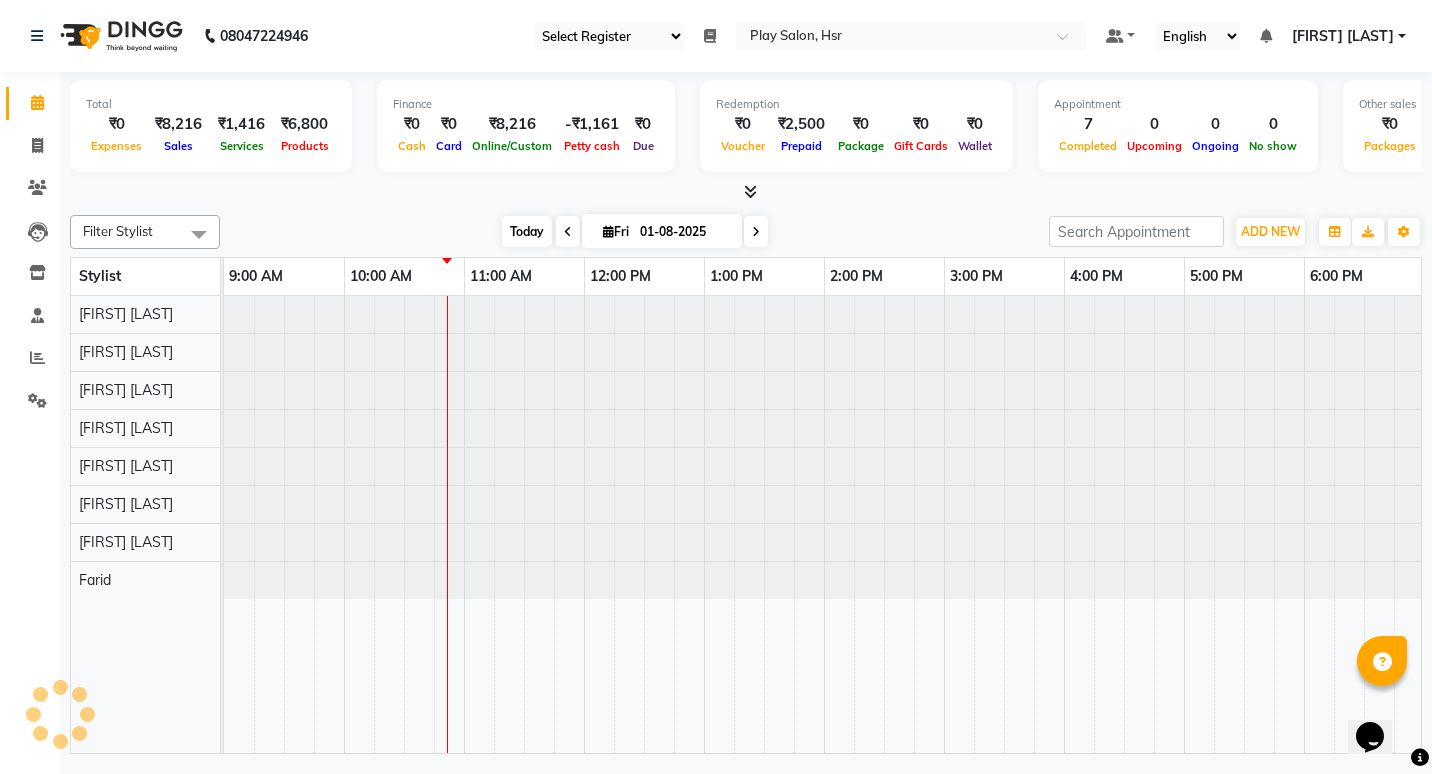 scroll, scrollTop: 0, scrollLeft: 121, axis: horizontal 